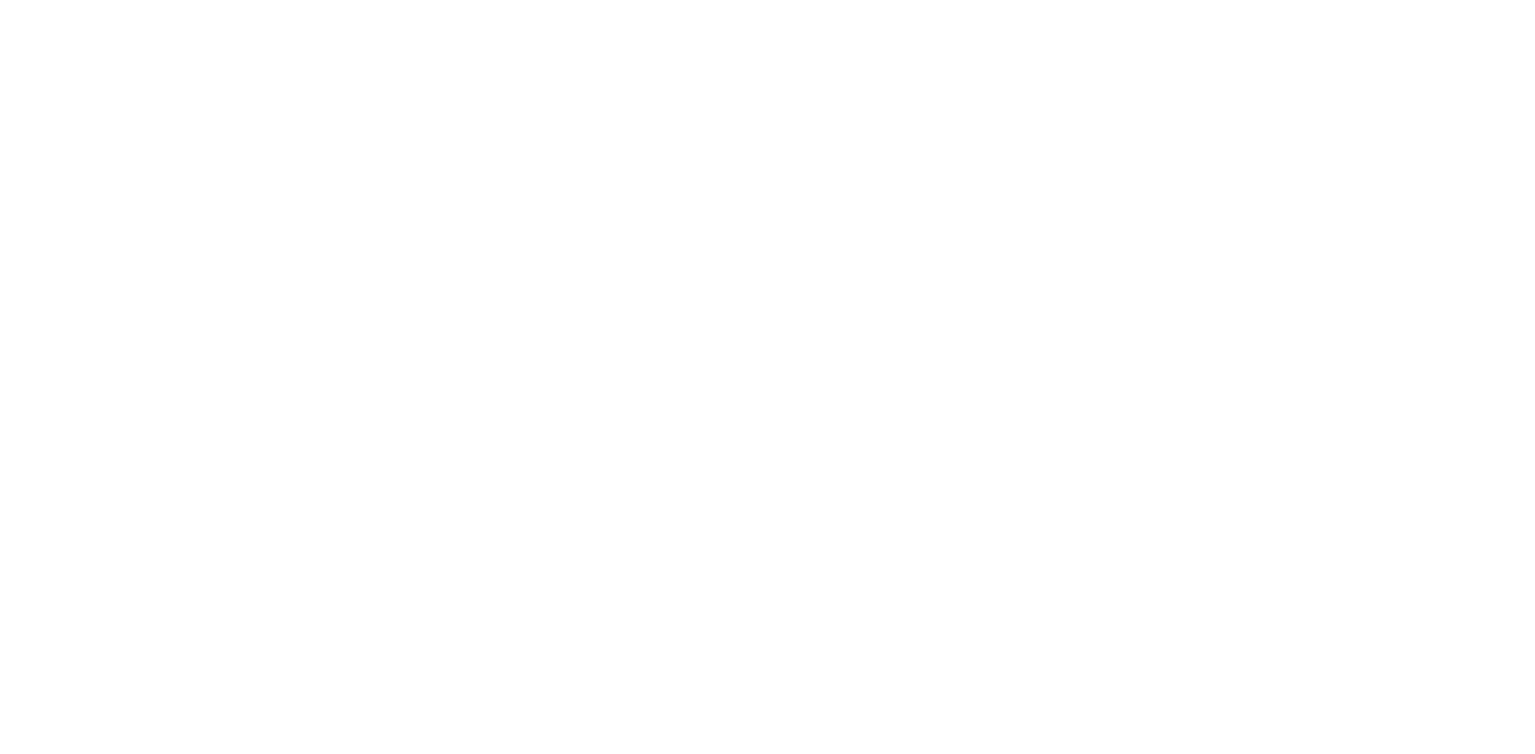 scroll, scrollTop: 0, scrollLeft: 0, axis: both 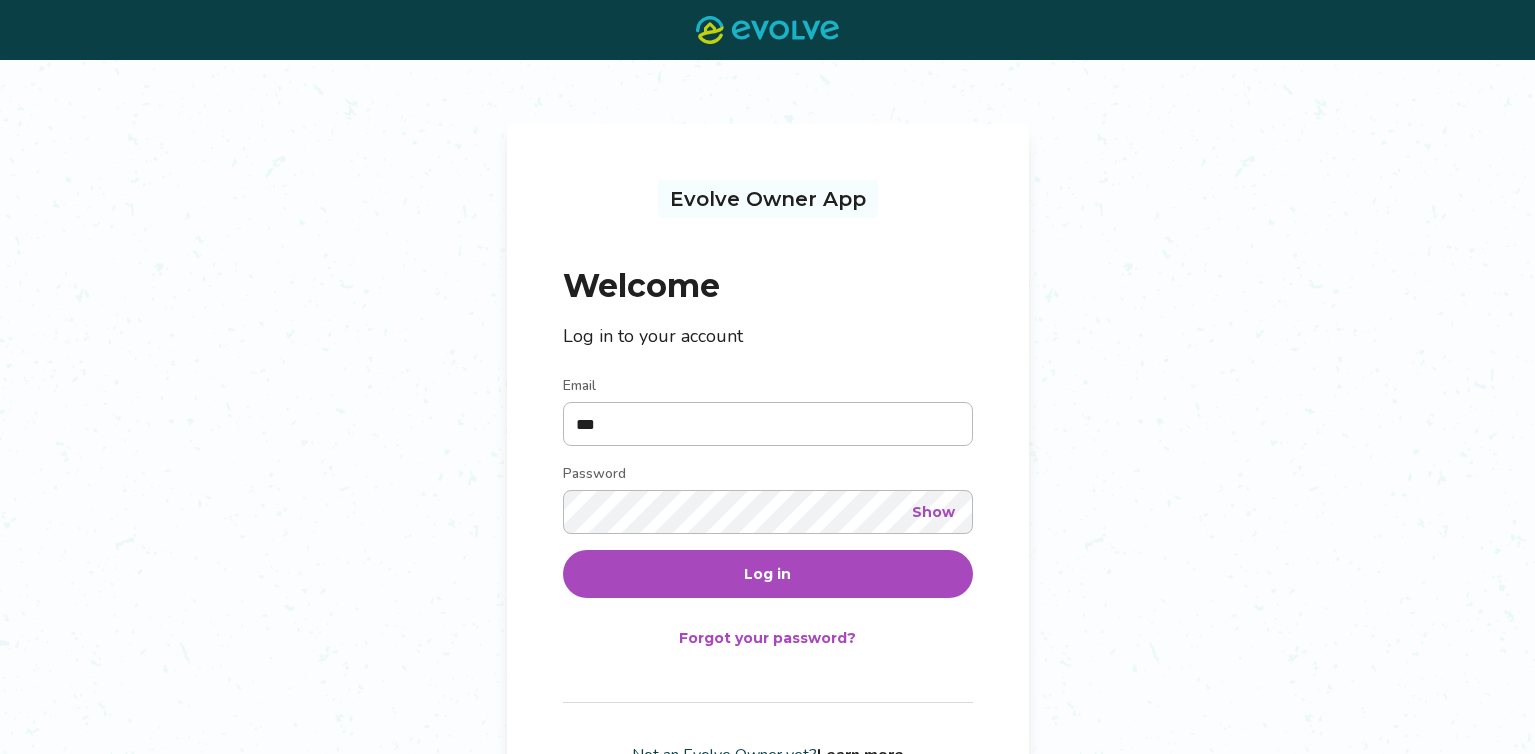 type on "**********" 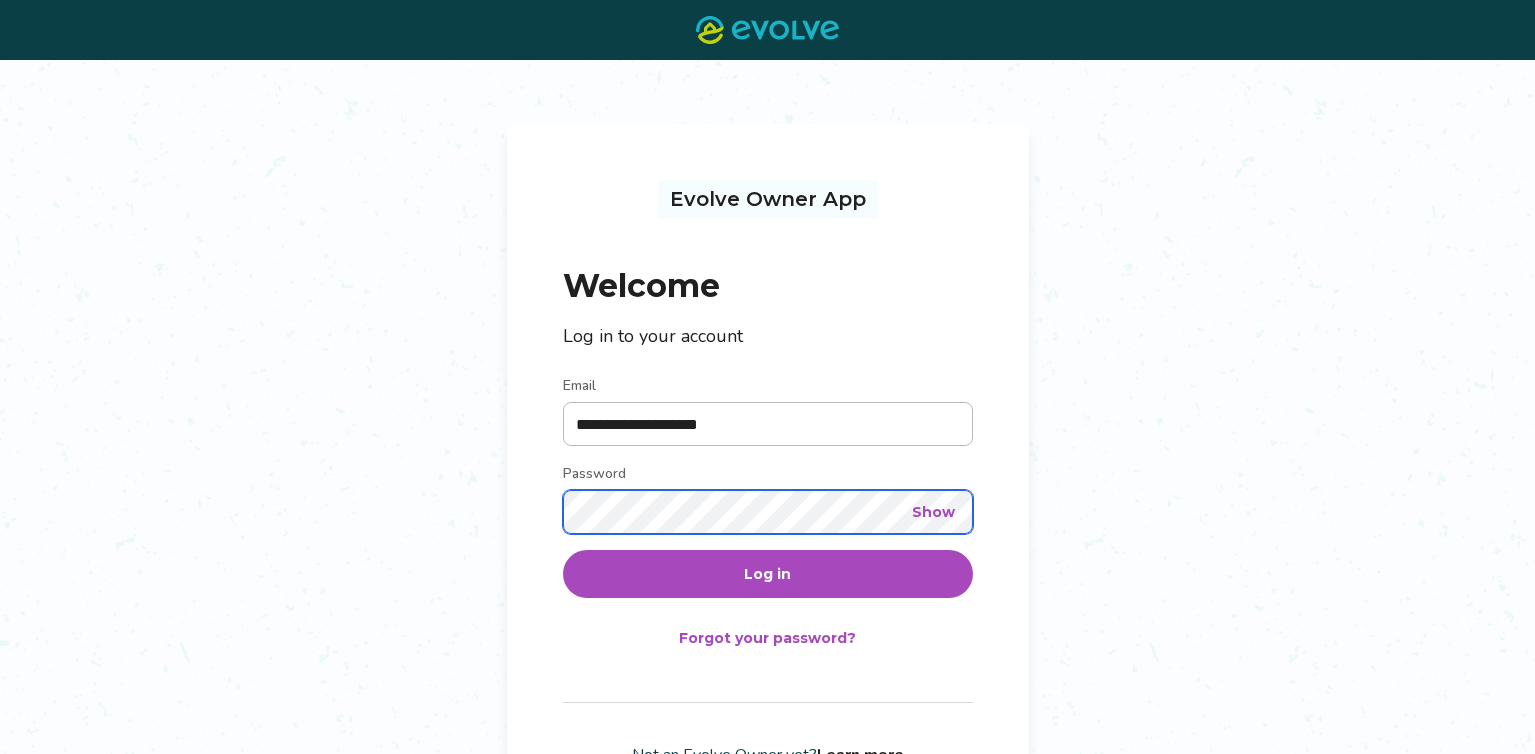 click on "Log in" at bounding box center [768, 574] 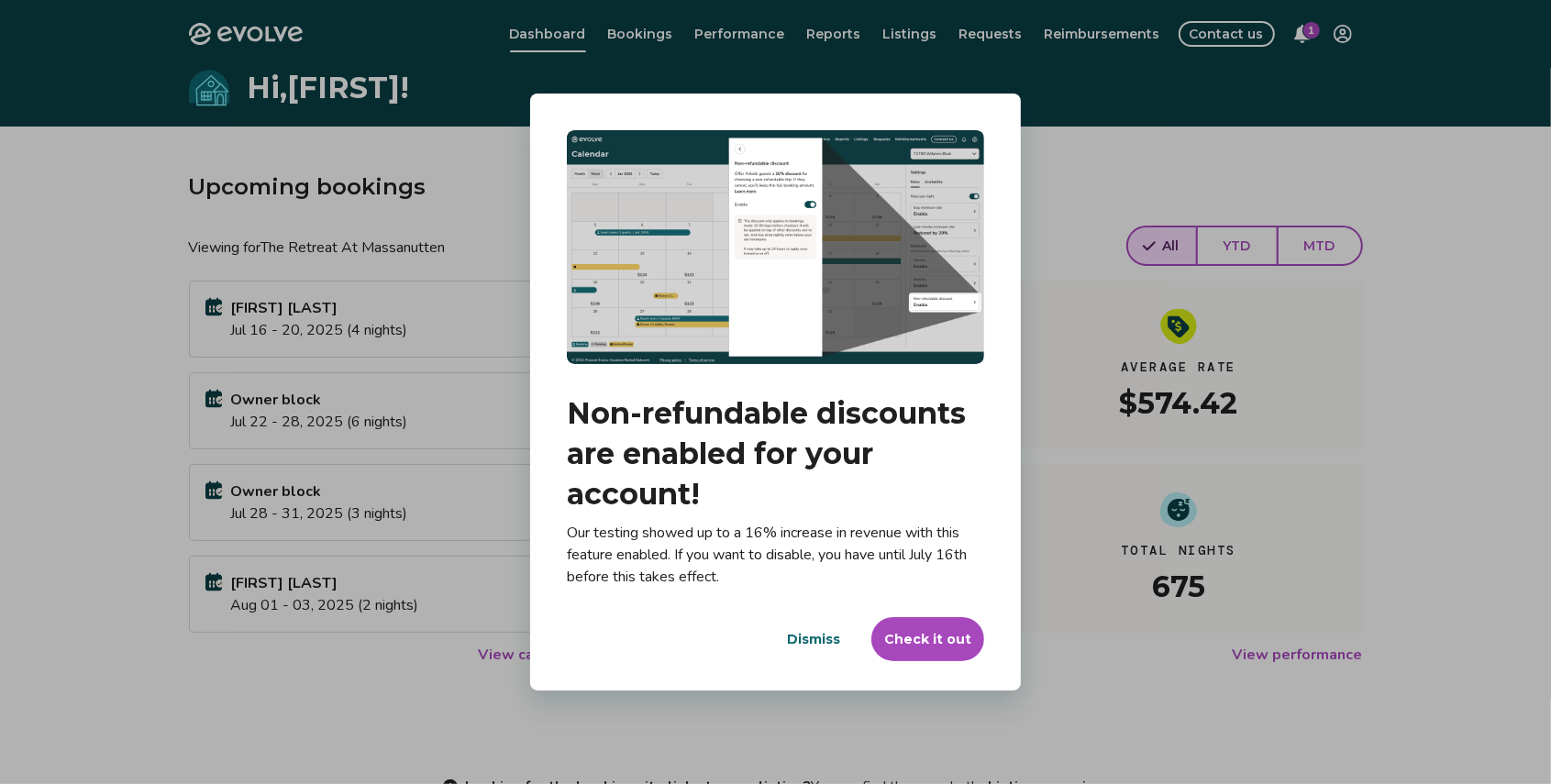 click on "Check it out" at bounding box center [927, 639] 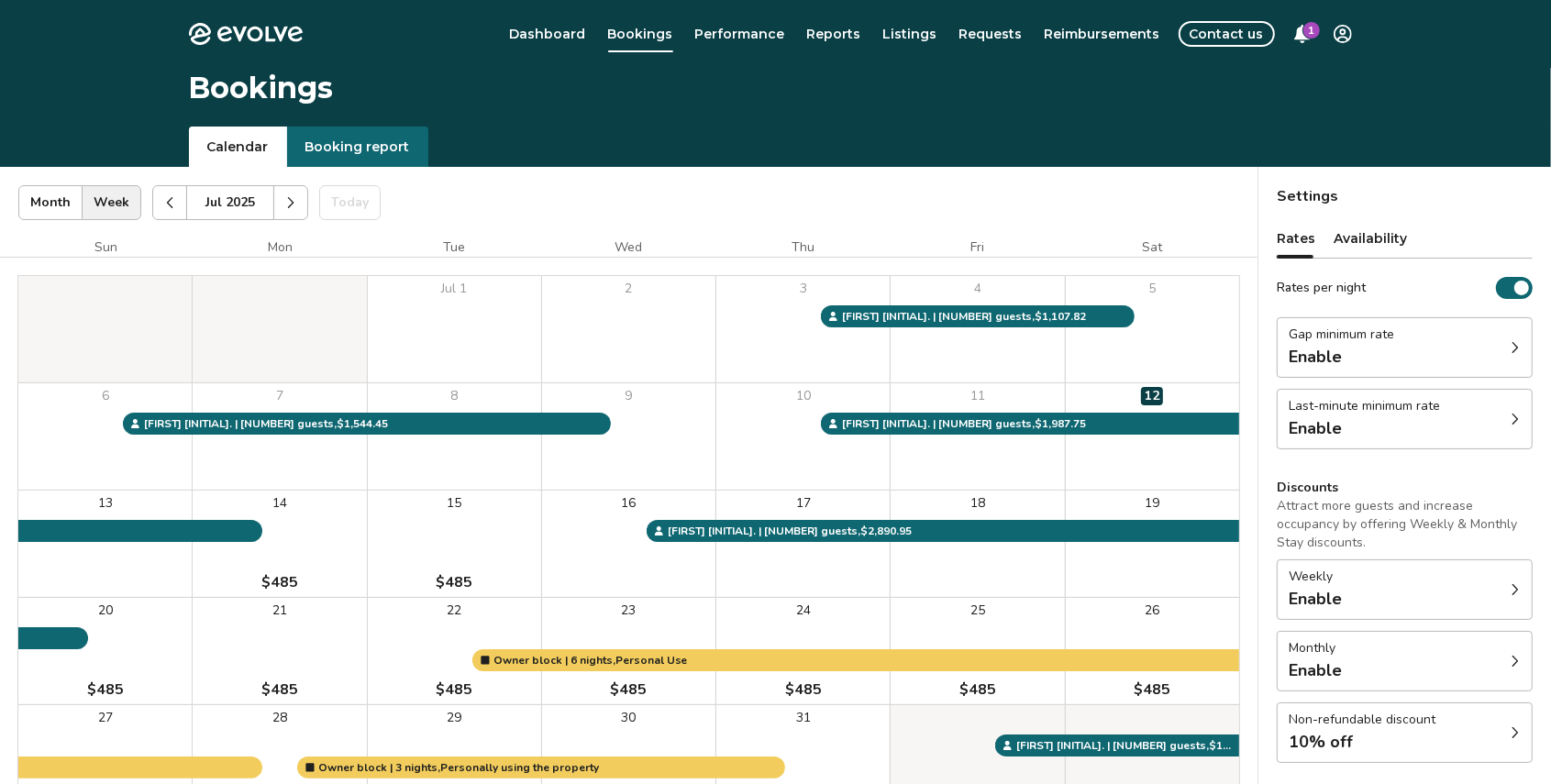 click on "1" at bounding box center (1312, 30) 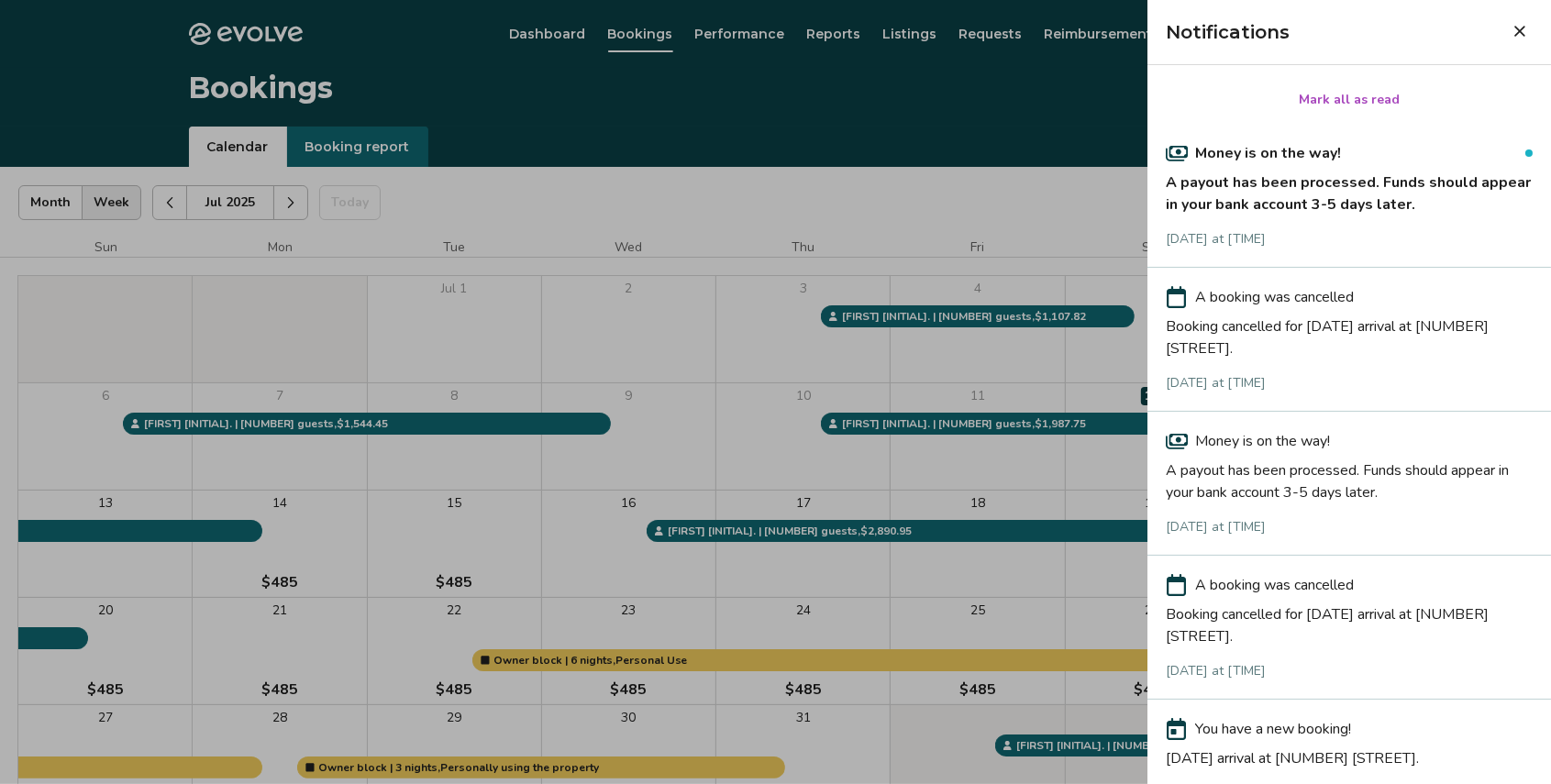 click on "A payout has been processed. Funds should appear in your bank account 3-5 days later." at bounding box center (1349, 190) 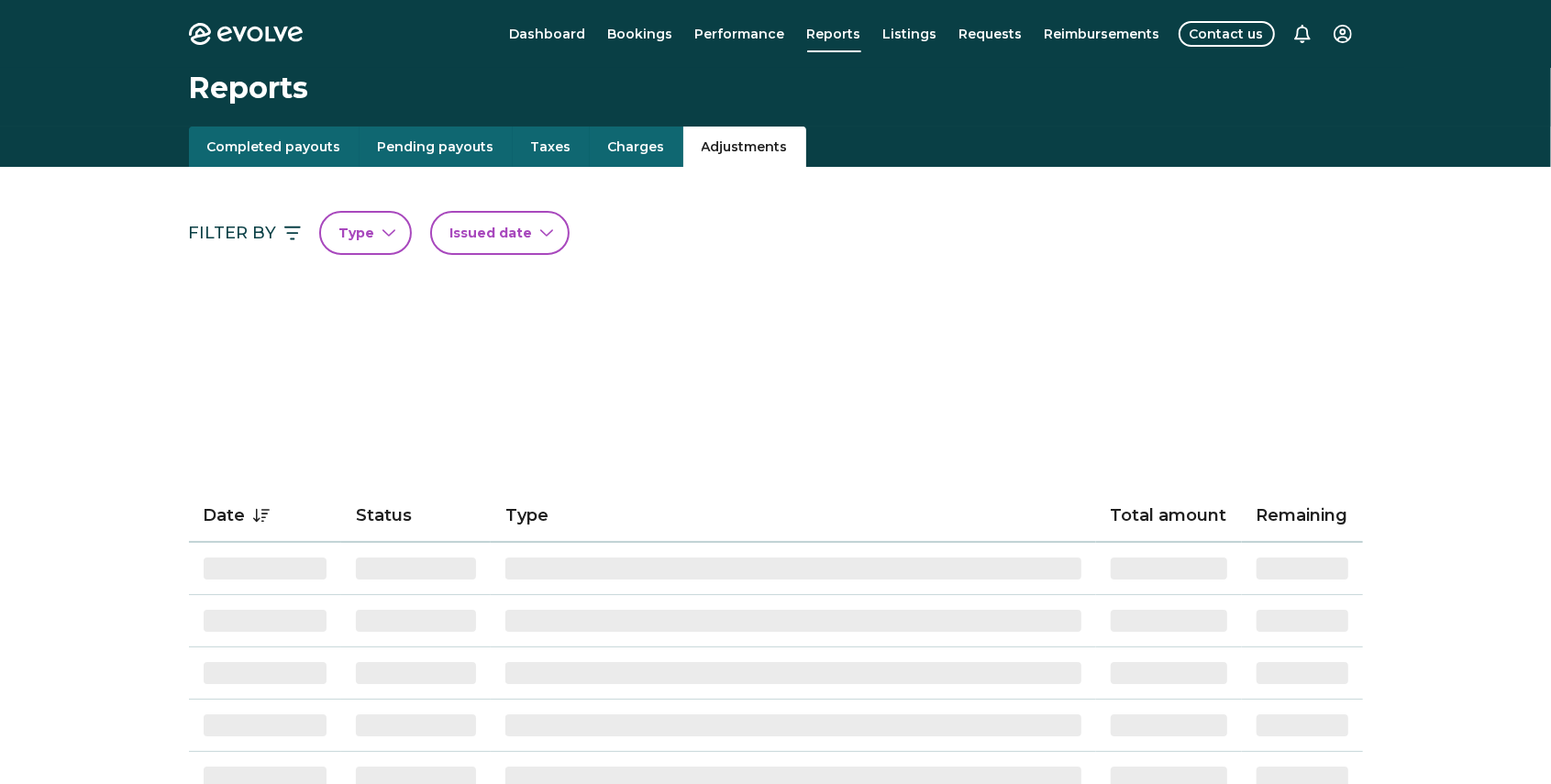 click on "Adjustments" at bounding box center [745, 147] 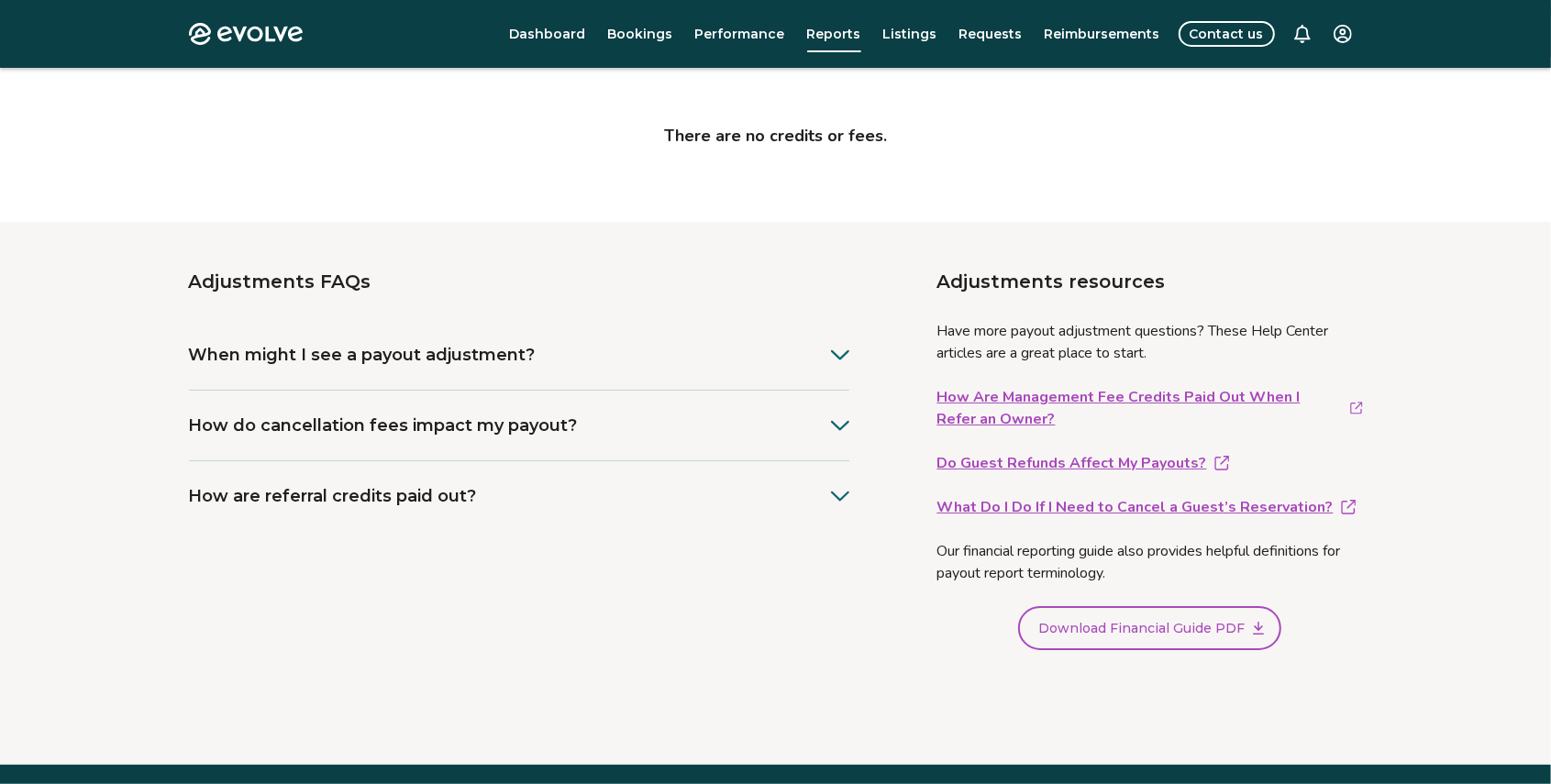 scroll, scrollTop: 0, scrollLeft: 0, axis: both 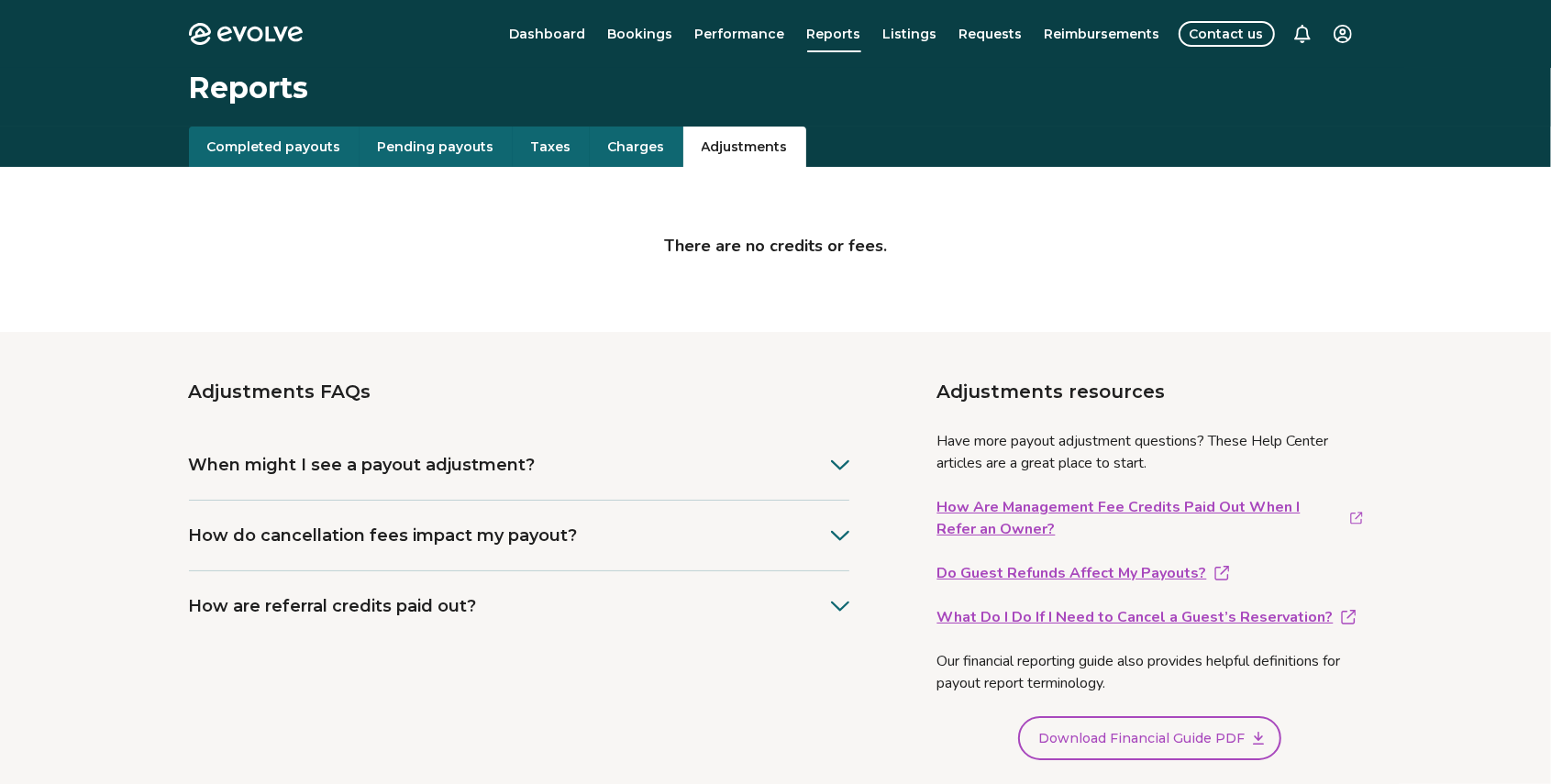 click on "Completed payouts" at bounding box center (274, 147) 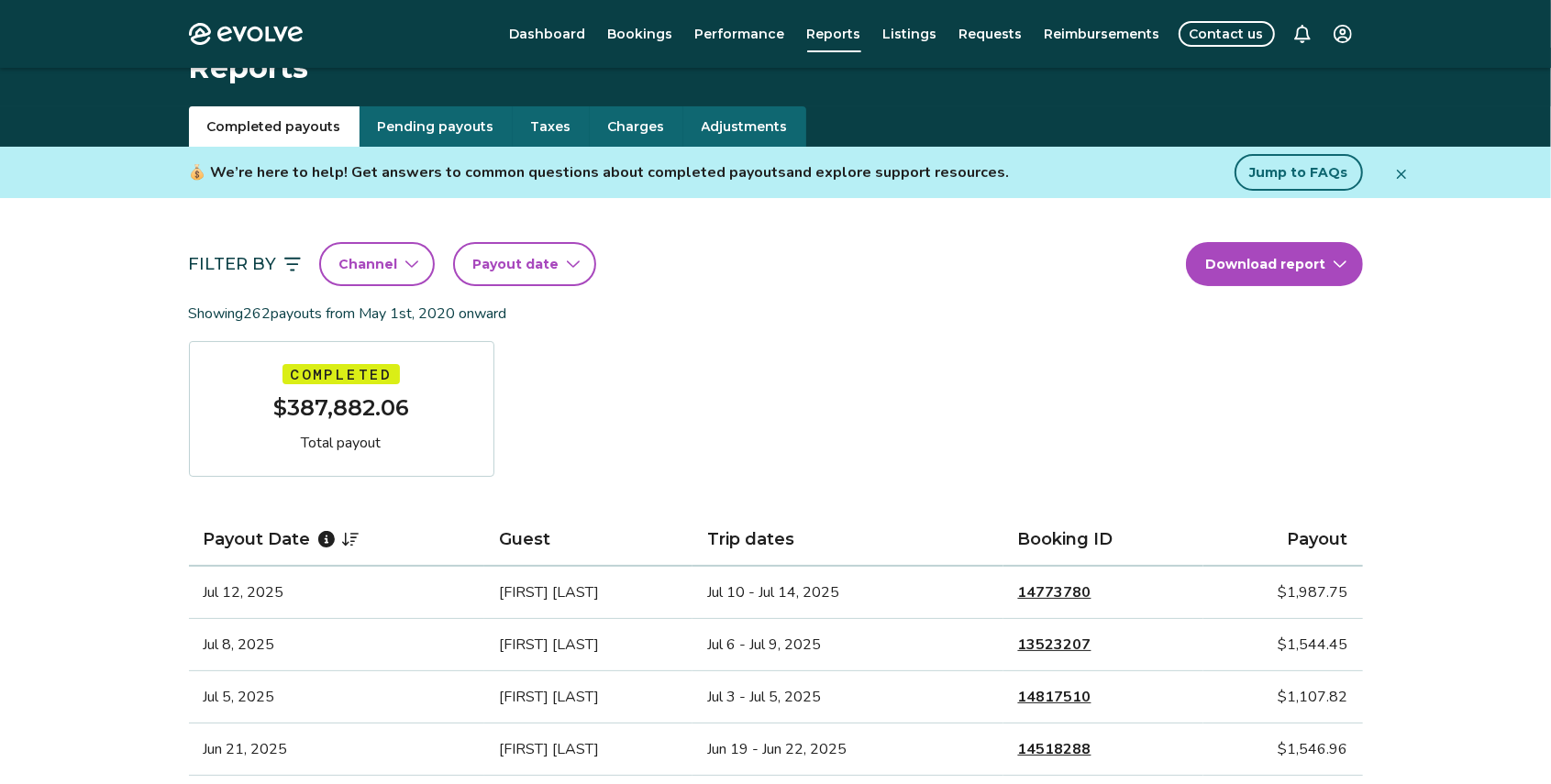 scroll, scrollTop: 0, scrollLeft: 0, axis: both 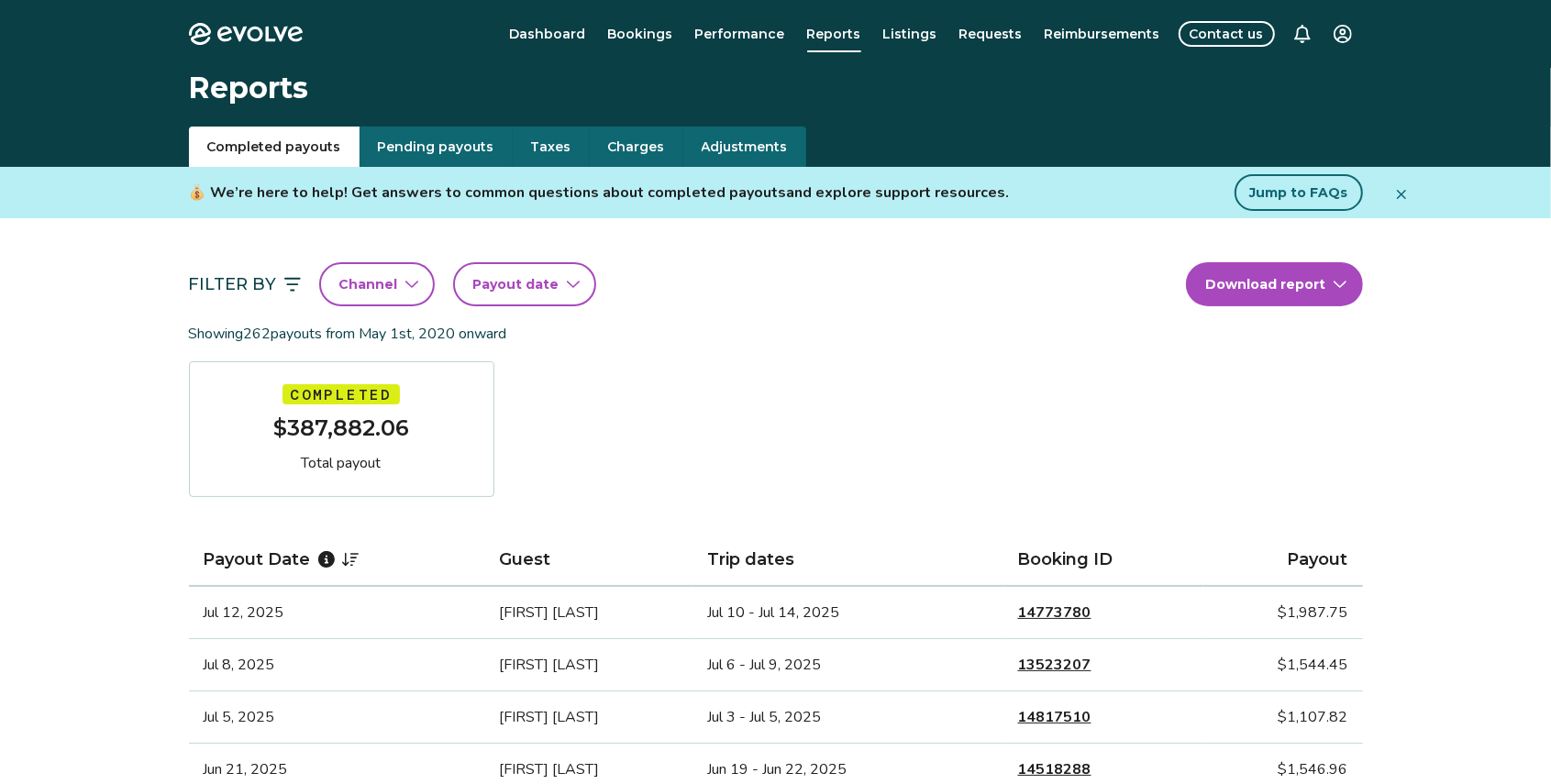 click on "Pending payouts" at bounding box center [436, 147] 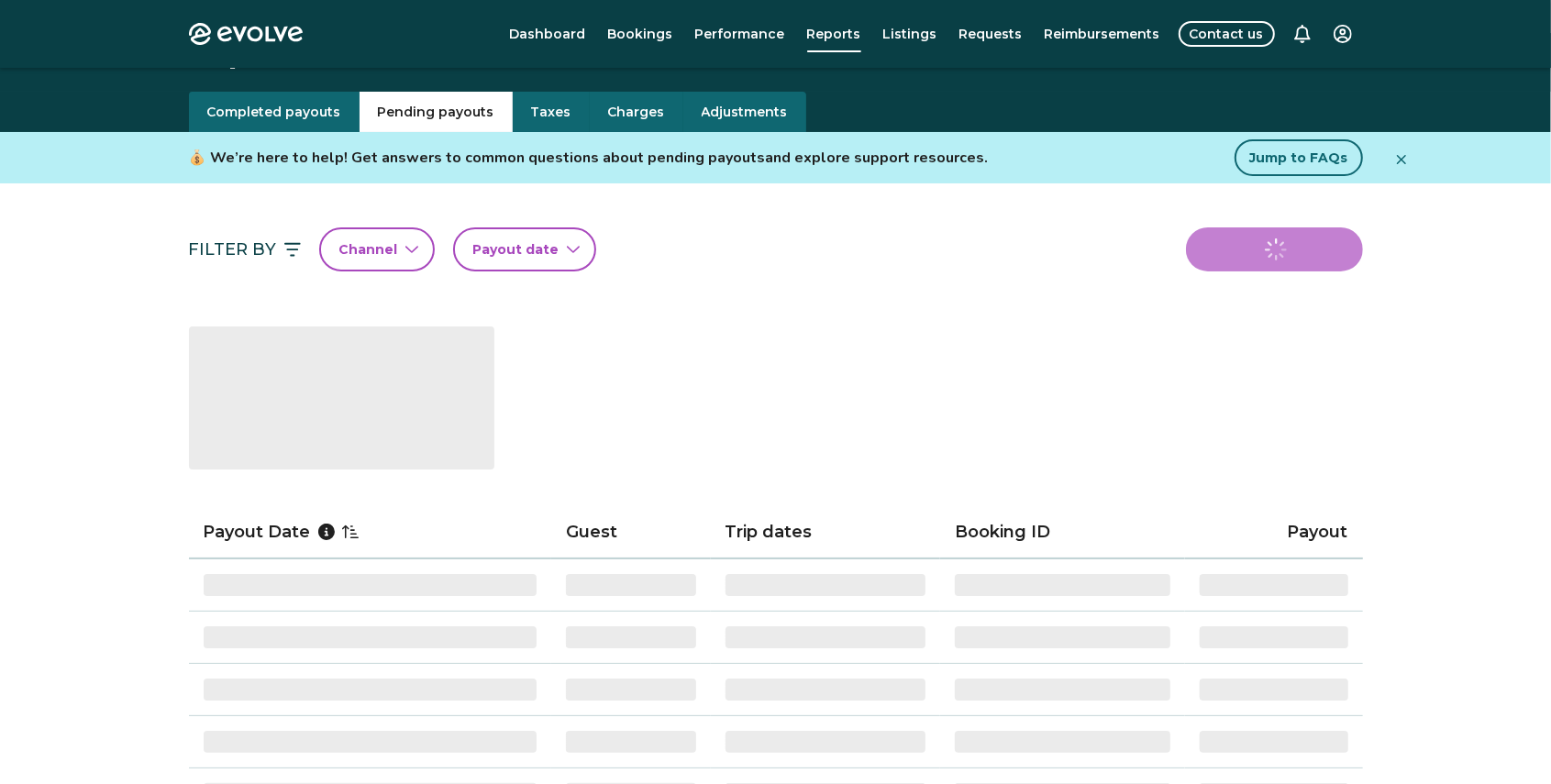 scroll, scrollTop: 37, scrollLeft: 0, axis: vertical 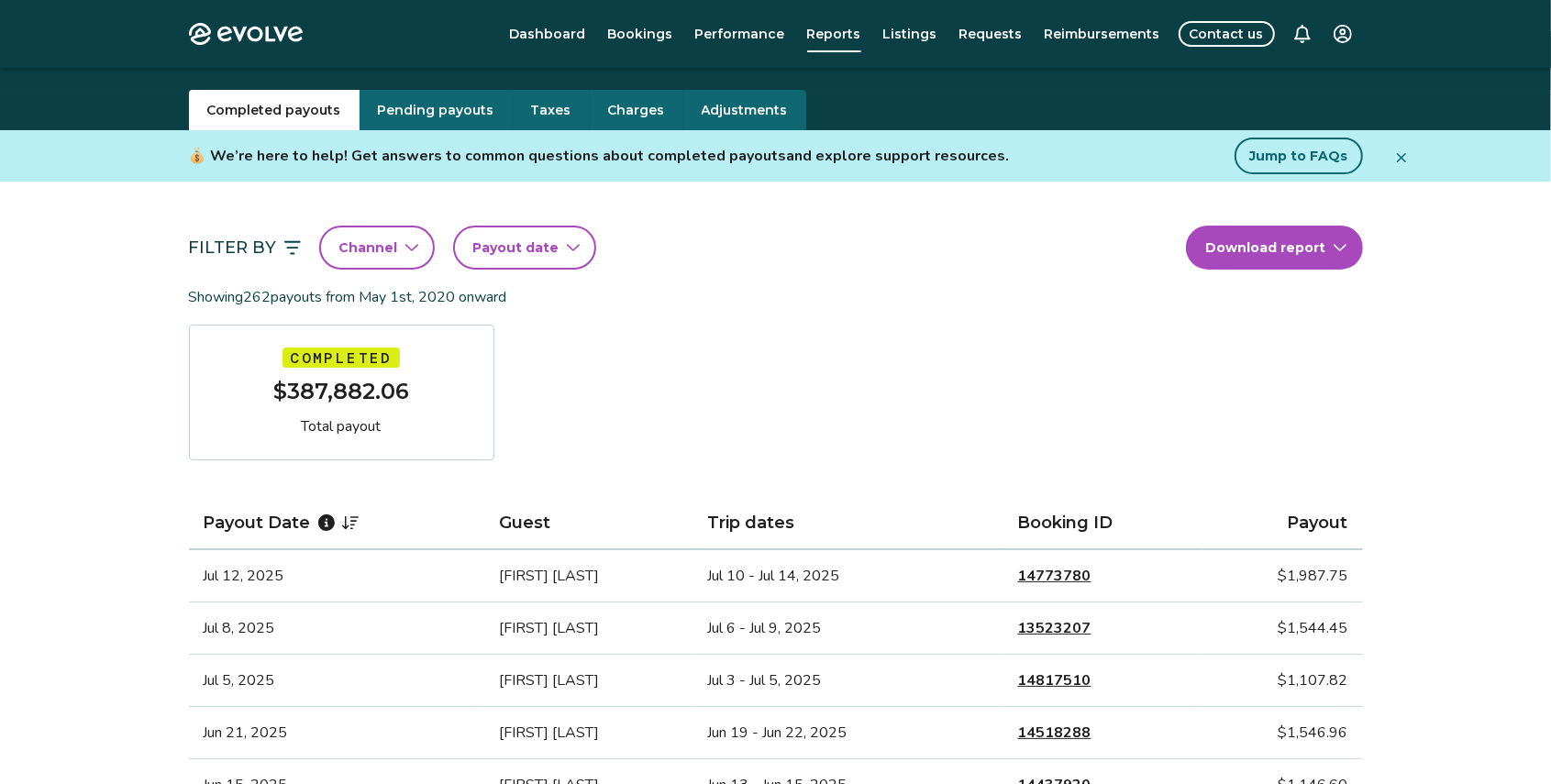 click on "Completed payouts" at bounding box center (274, 110) 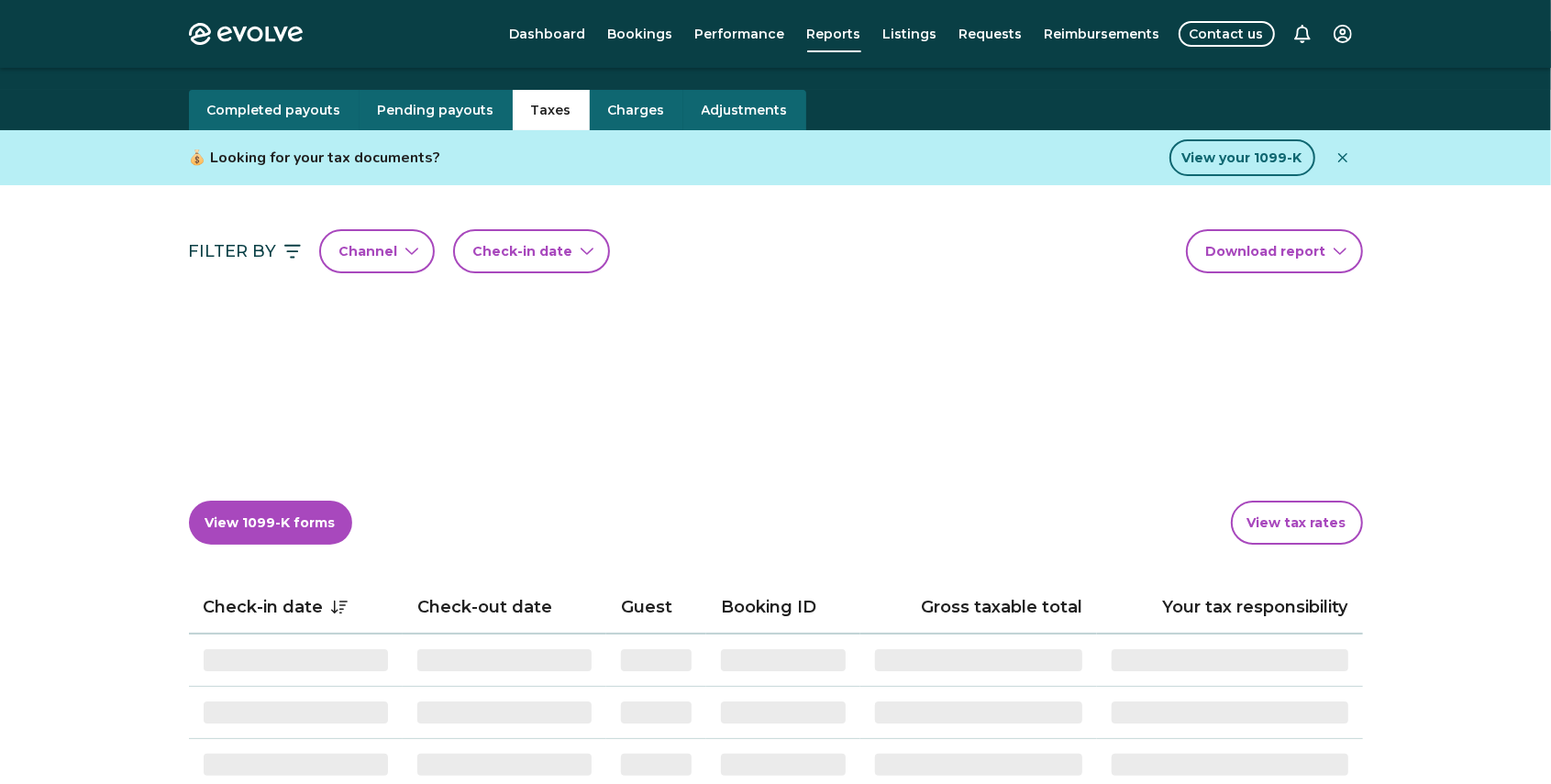 click on "Taxes" at bounding box center [551, 110] 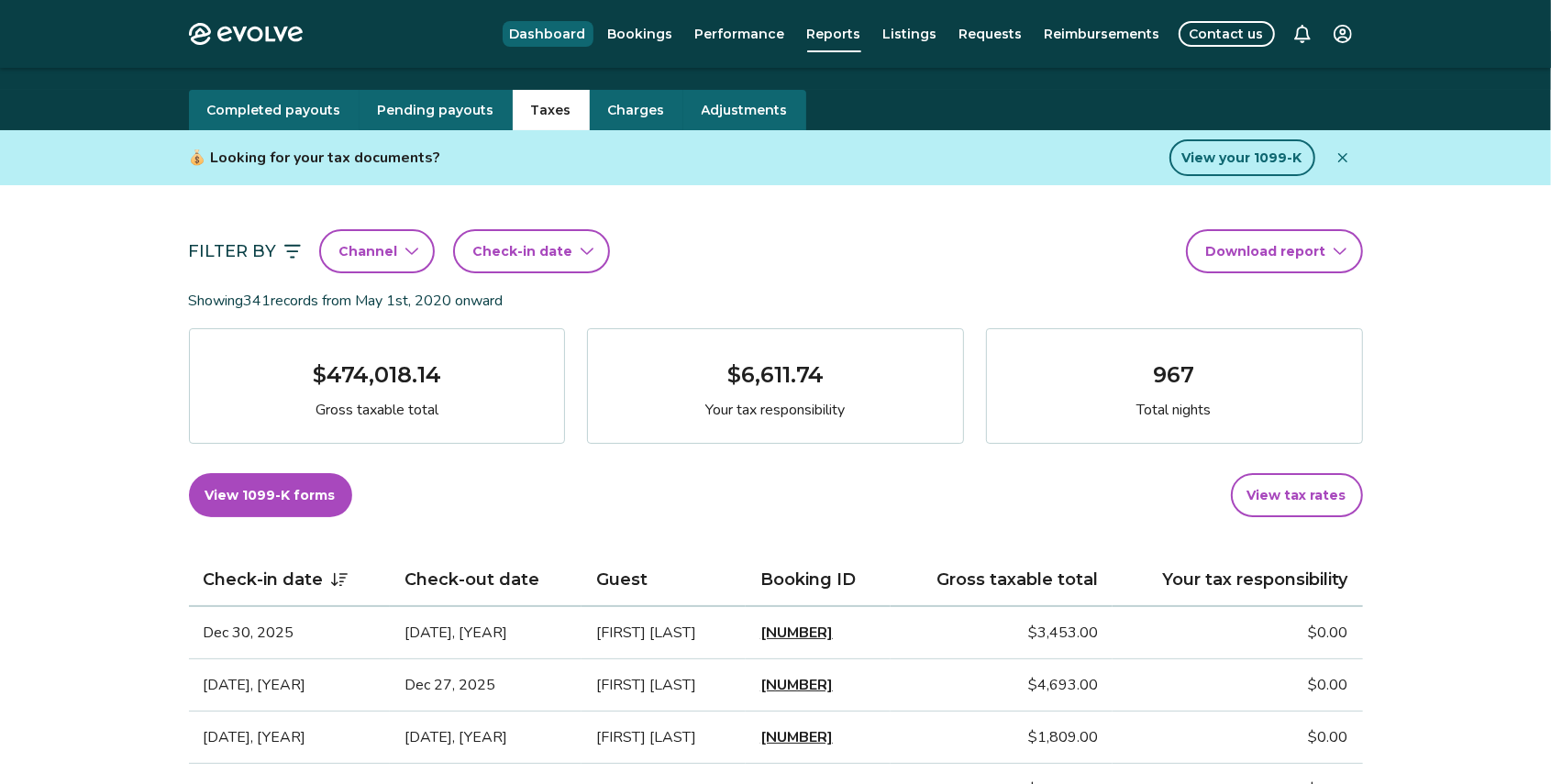 click on "Dashboard" at bounding box center (548, 34) 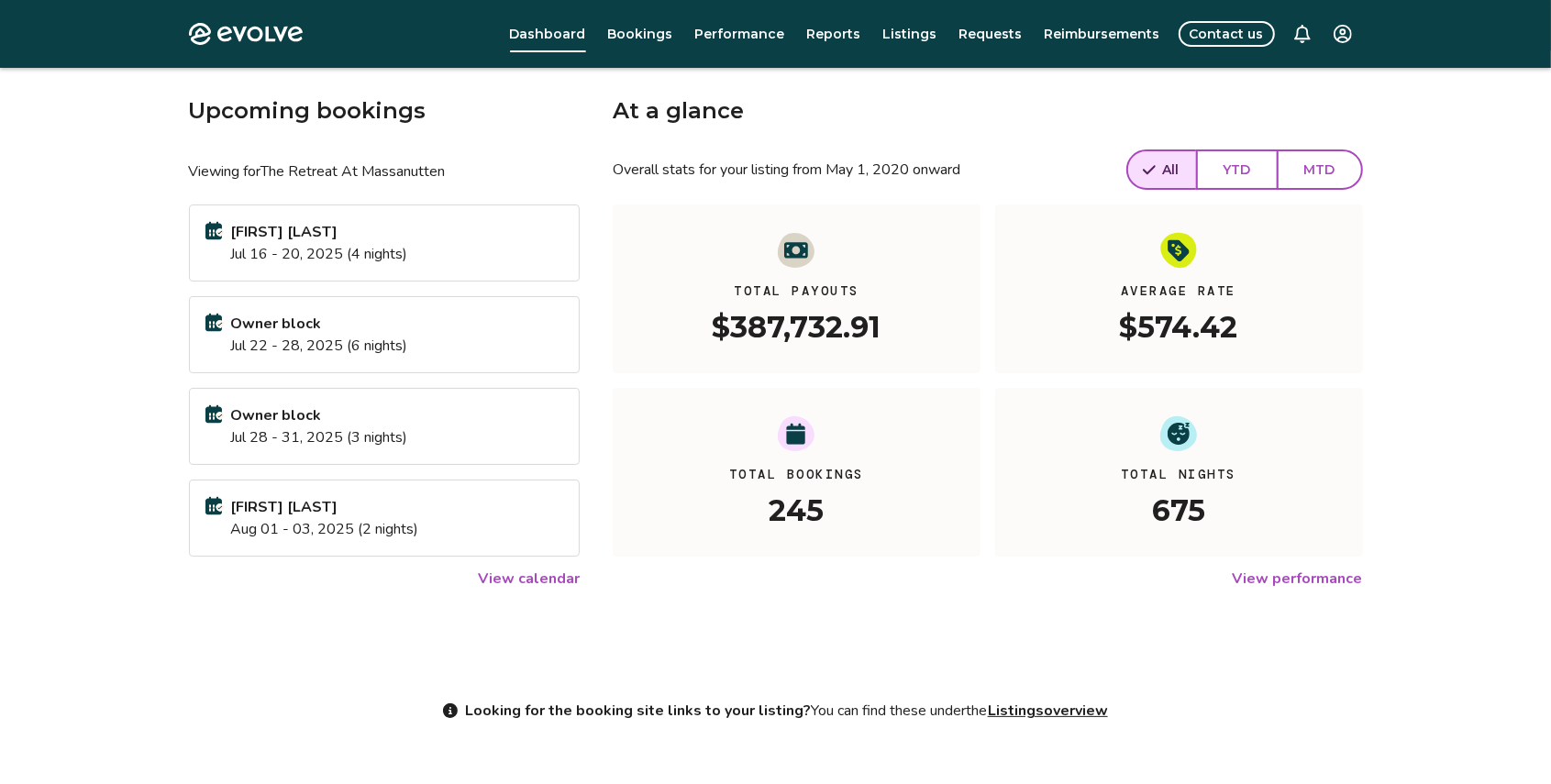 scroll, scrollTop: 0, scrollLeft: 0, axis: both 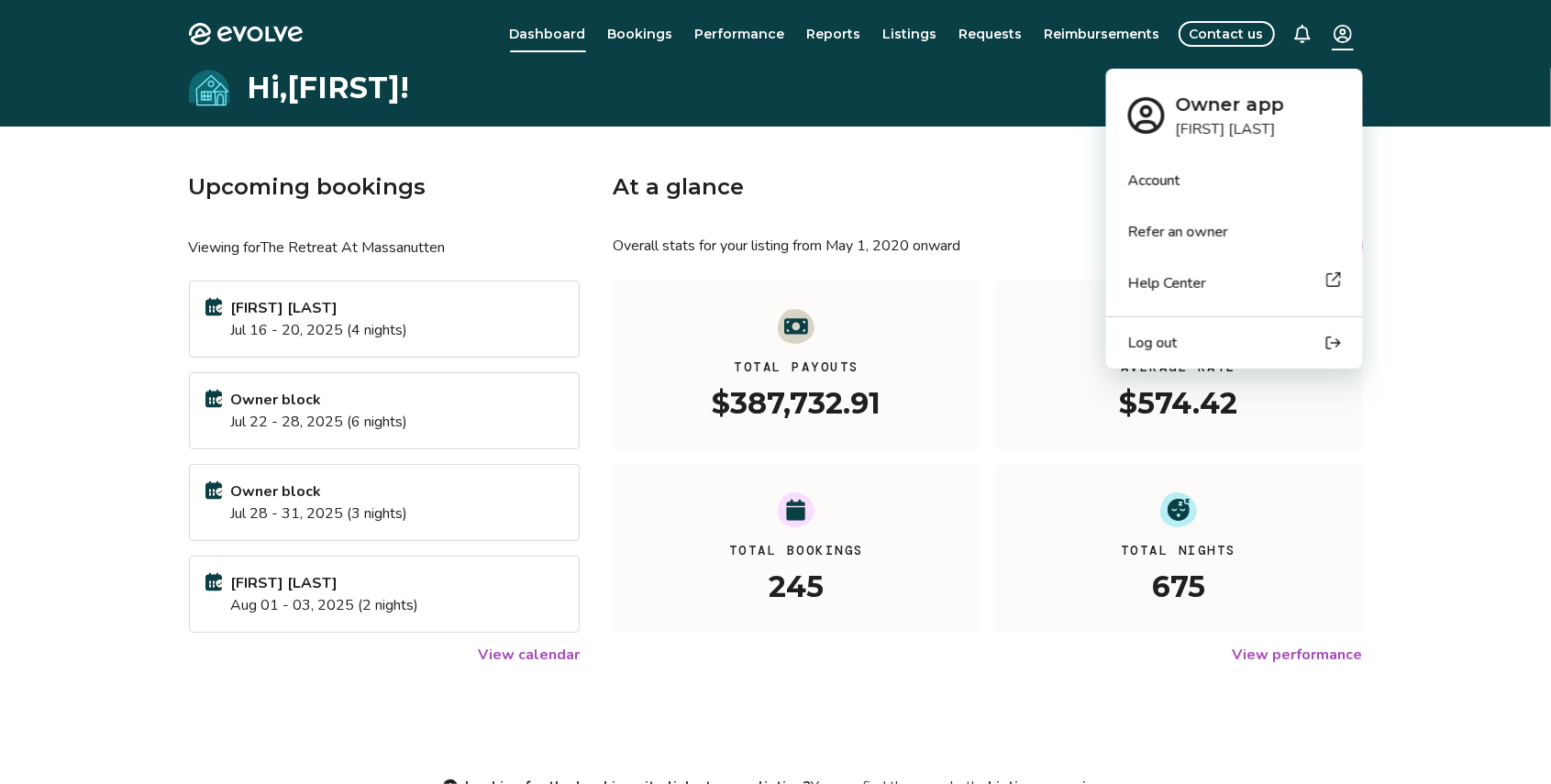 click on "Upcoming bookings Viewing for The Retreat At Massanutten [NAME] [DATE] - [DATE] ([NUMBER] nights) Owner block [DATE] - [DATE] ([NUMBER] nights) Owner block [DATE] - [DATE] ([NUMBER] nights) [NAME] [DATE] - [DATE] ([NUMBER] nights) View calendar At a glance Overall stats for your listing from [DATE] onward All YTD MTD Total Payouts [CURRENCY] Average Rate [CURRENCY] Total Bookings [NUMBER] Total Nights [NUMBER] View performance Looking for the booking site links to your listing? You can find these under the Listings overview © [YEAR]-[YEAR] Evolve Vacation Rental Network Privacy Policy | Terms of Service Owner app [NAME] Account Refer an owner Help Center Log out" at bounding box center [775, 474] 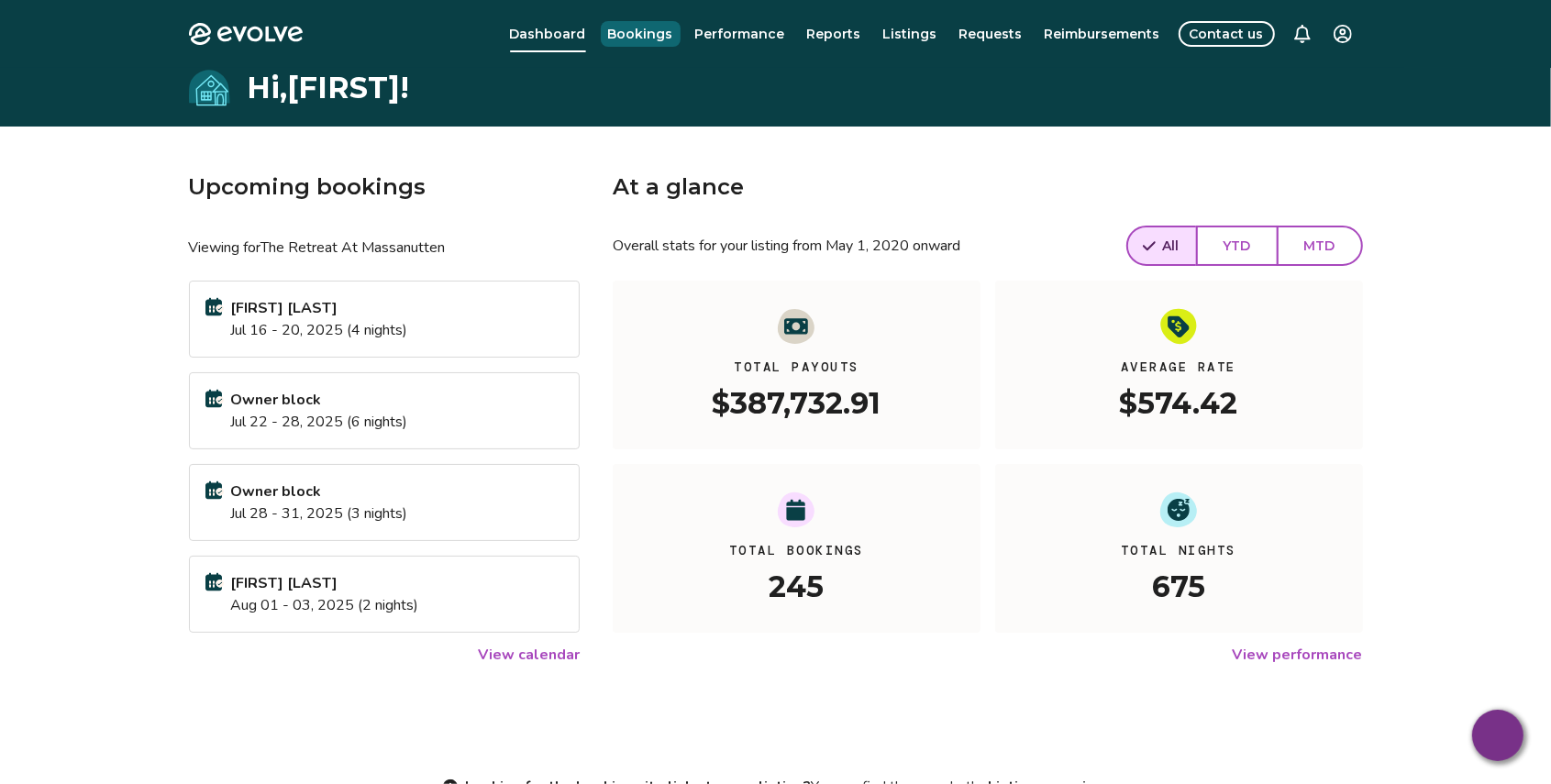 click on "Bookings" at bounding box center (640, 34) 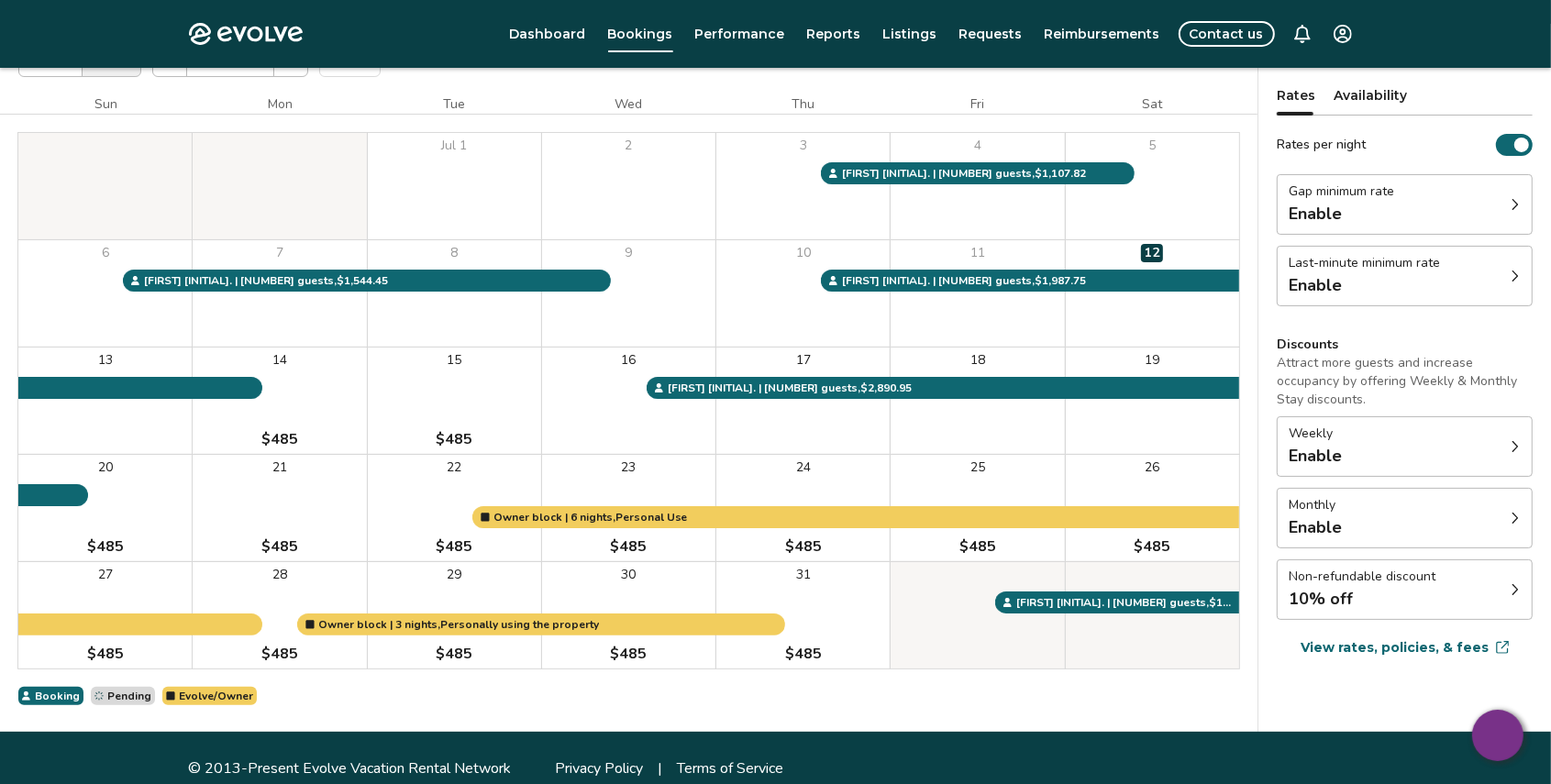 scroll, scrollTop: 163, scrollLeft: 0, axis: vertical 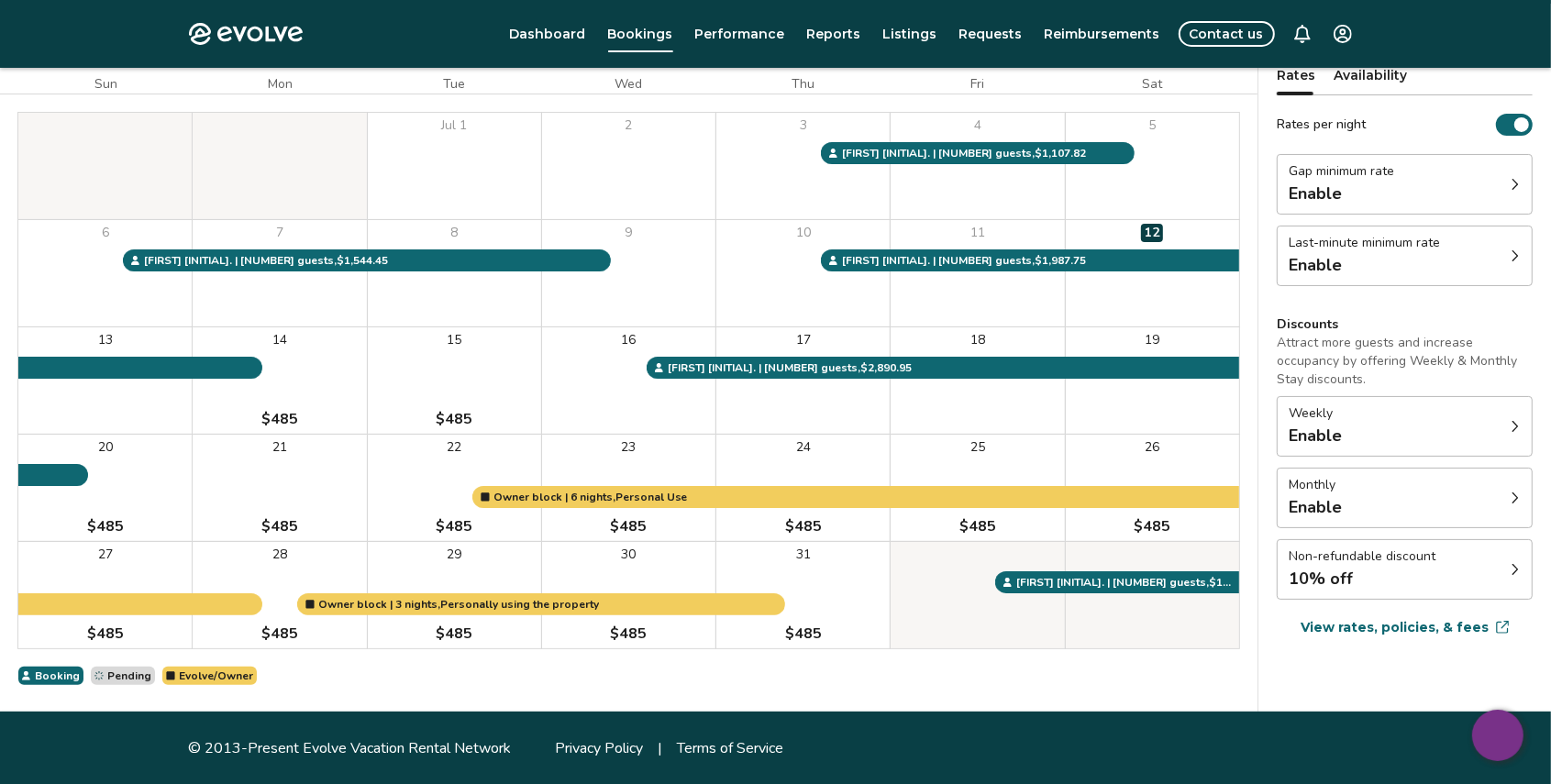 click on "Gap minimum rate Enable" at bounding box center [1404, 184] 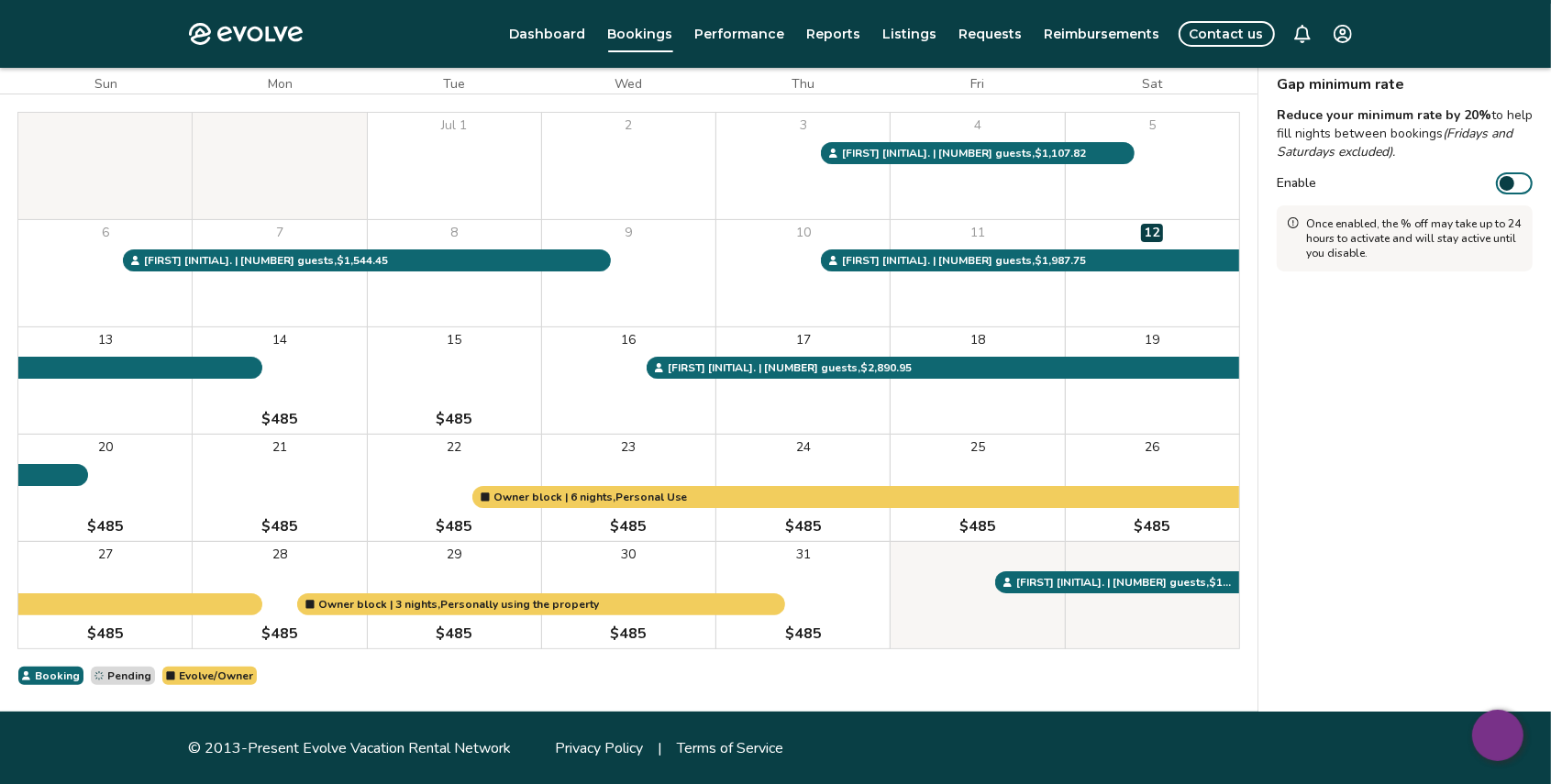 click on "2" at bounding box center (628, 166) 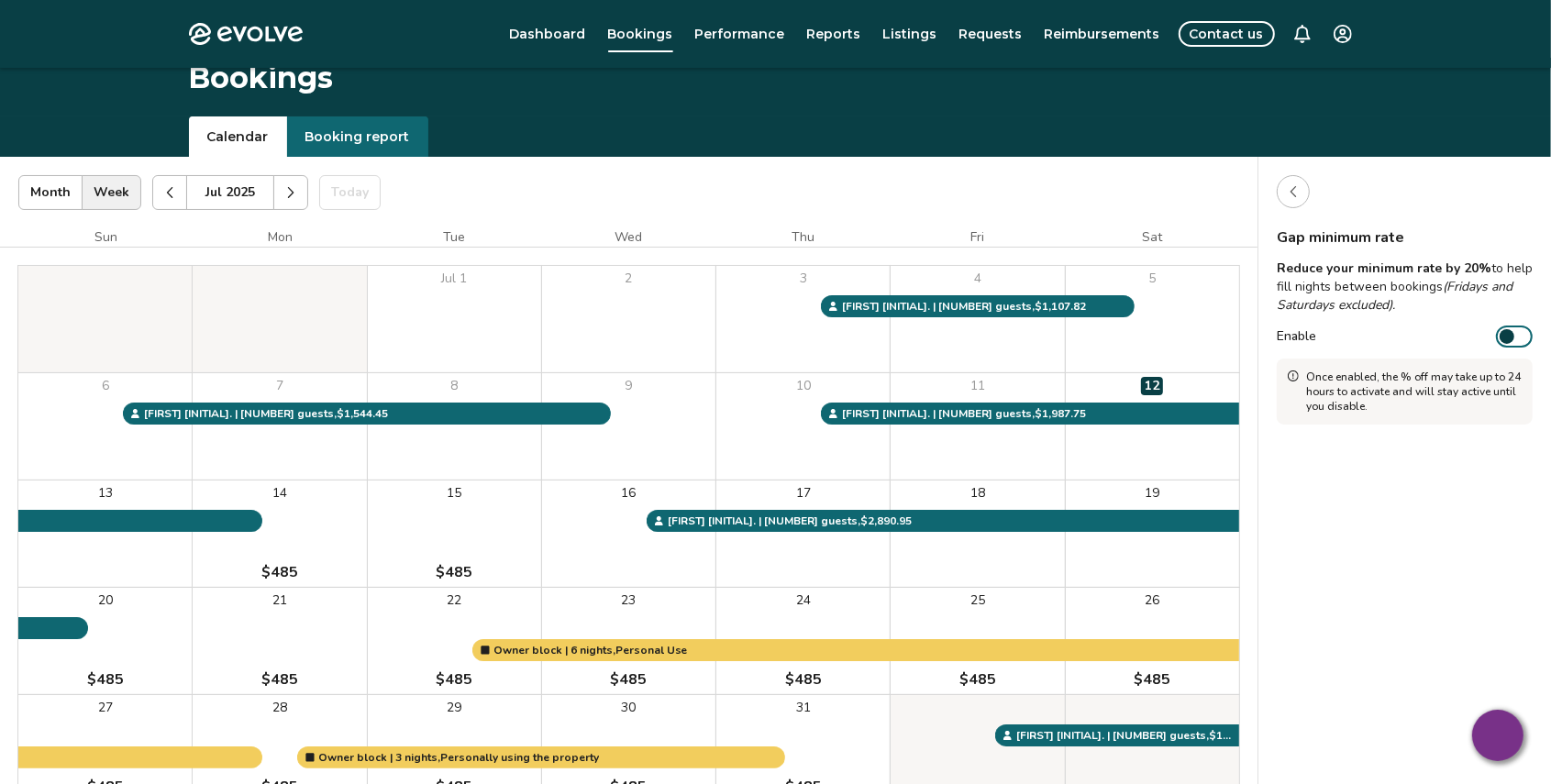 scroll, scrollTop: 0, scrollLeft: 0, axis: both 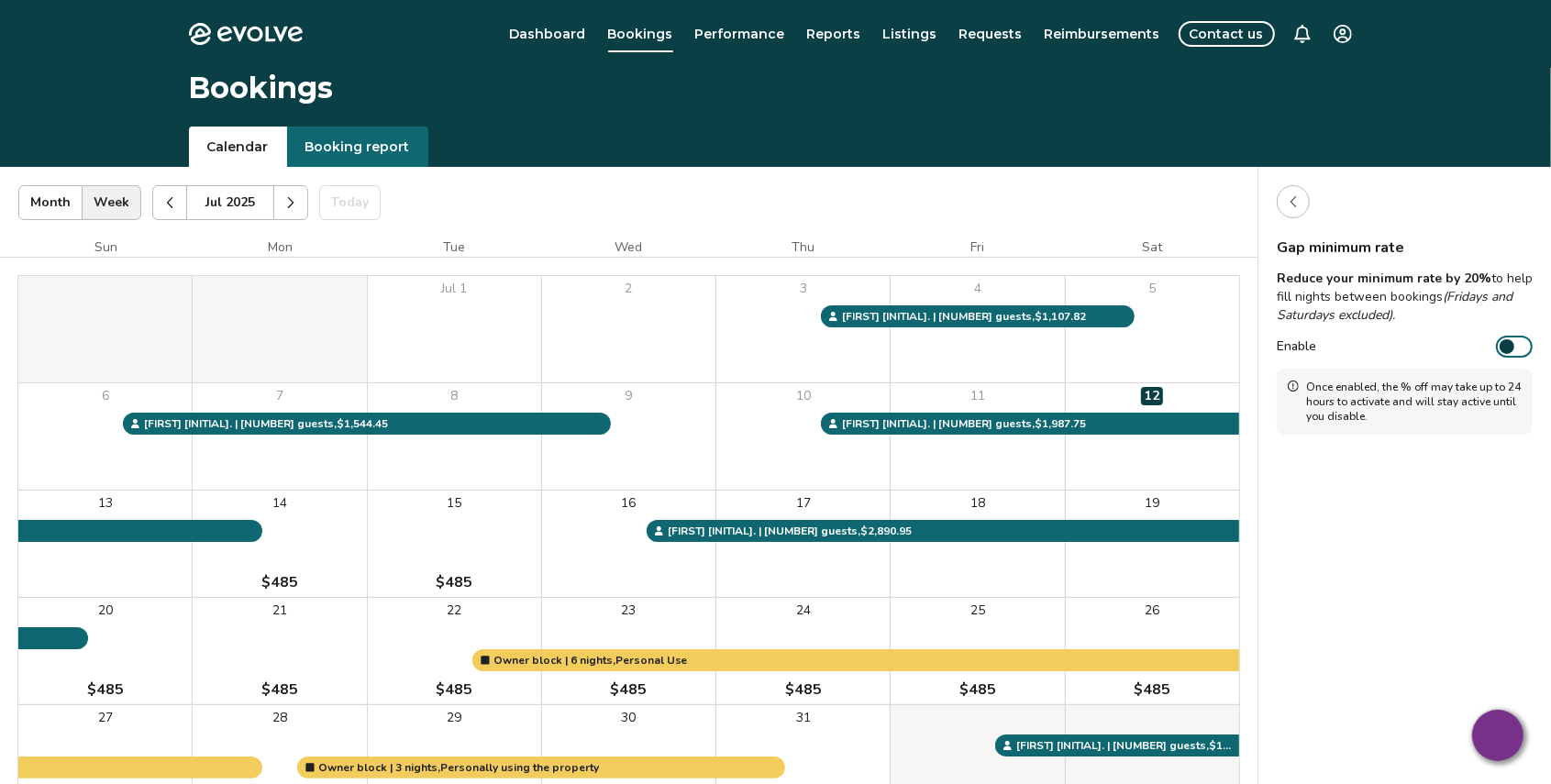 click 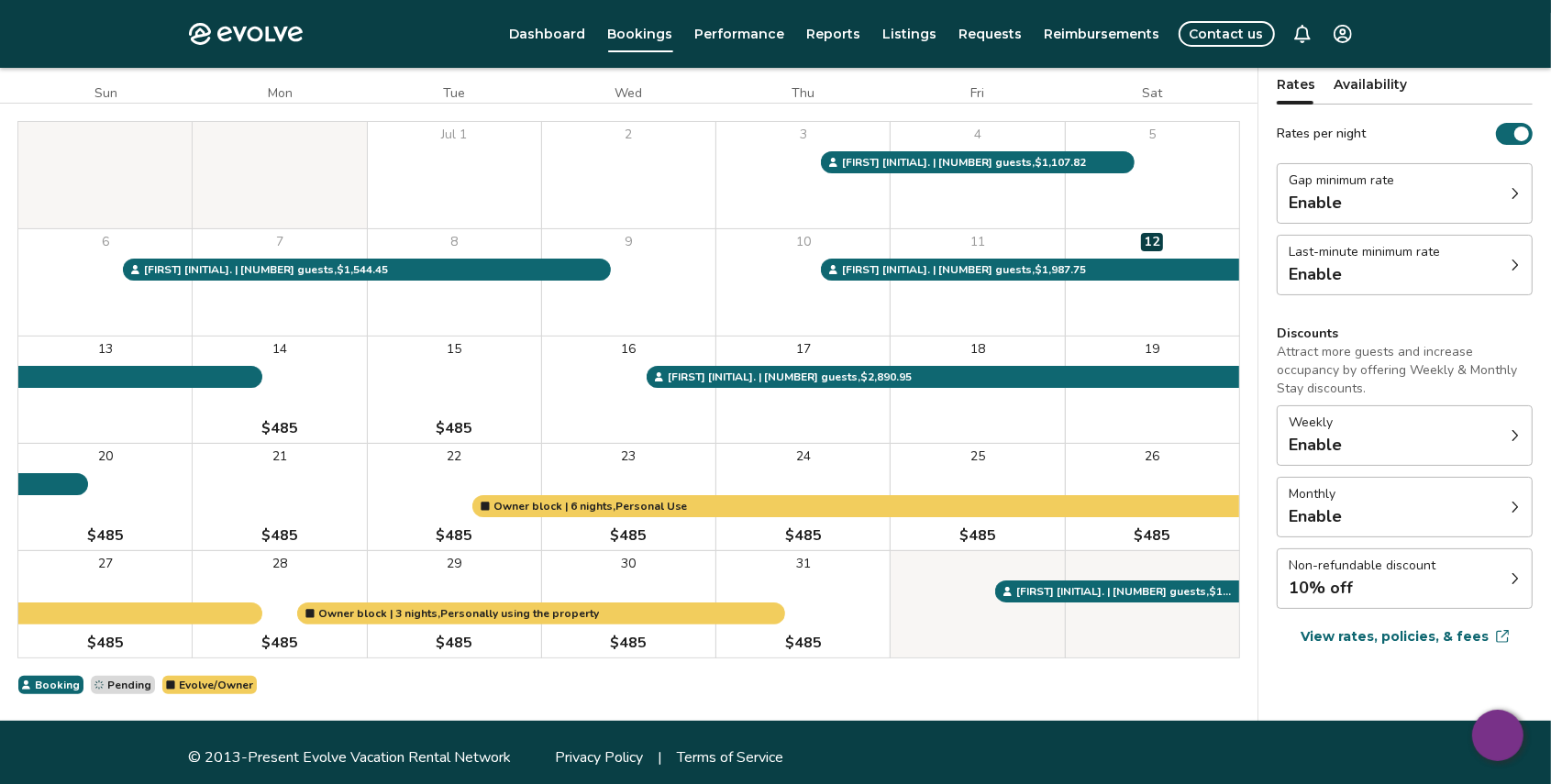 scroll, scrollTop: 163, scrollLeft: 0, axis: vertical 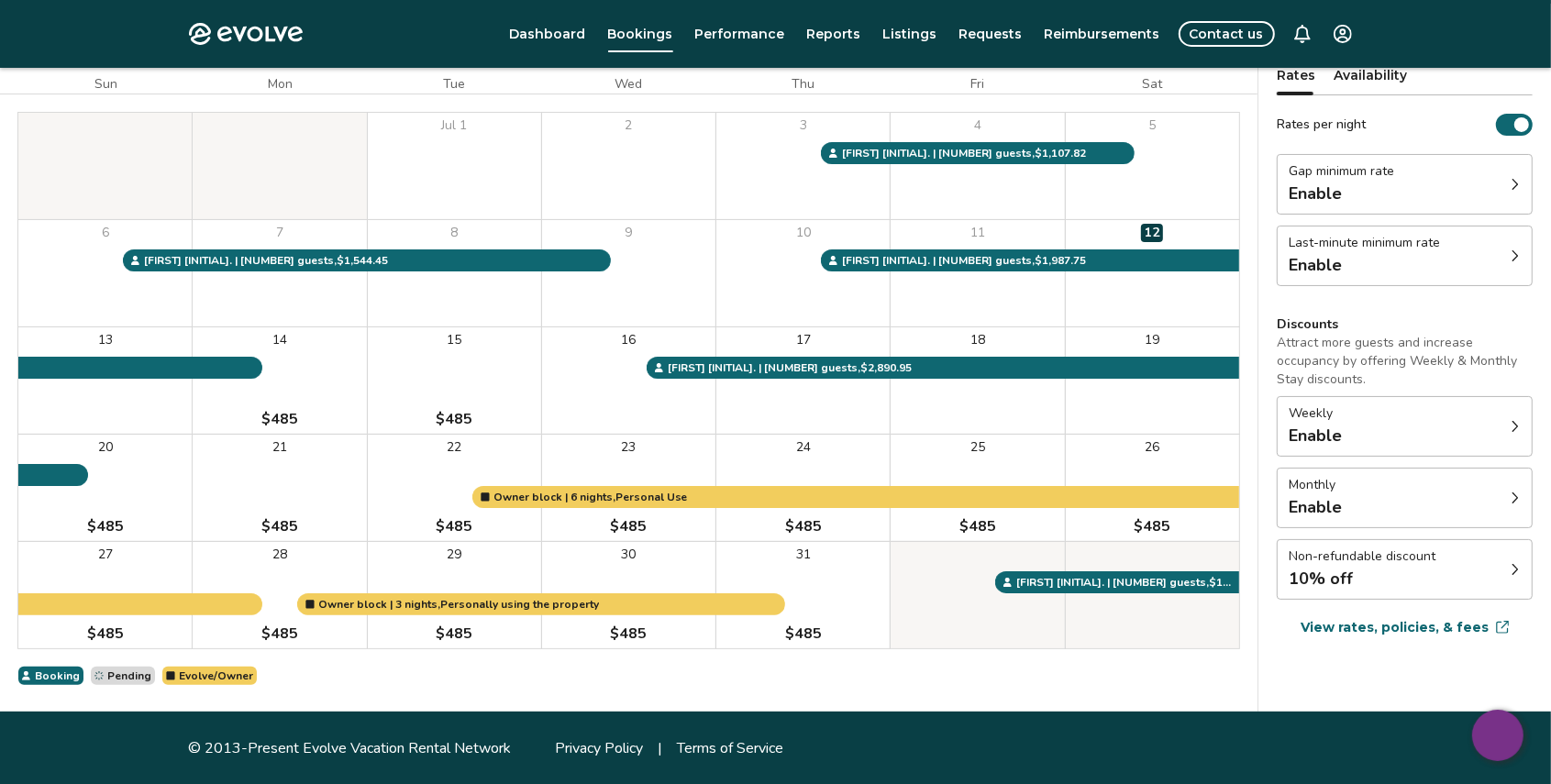 click on "Enable" at bounding box center [1364, 265] 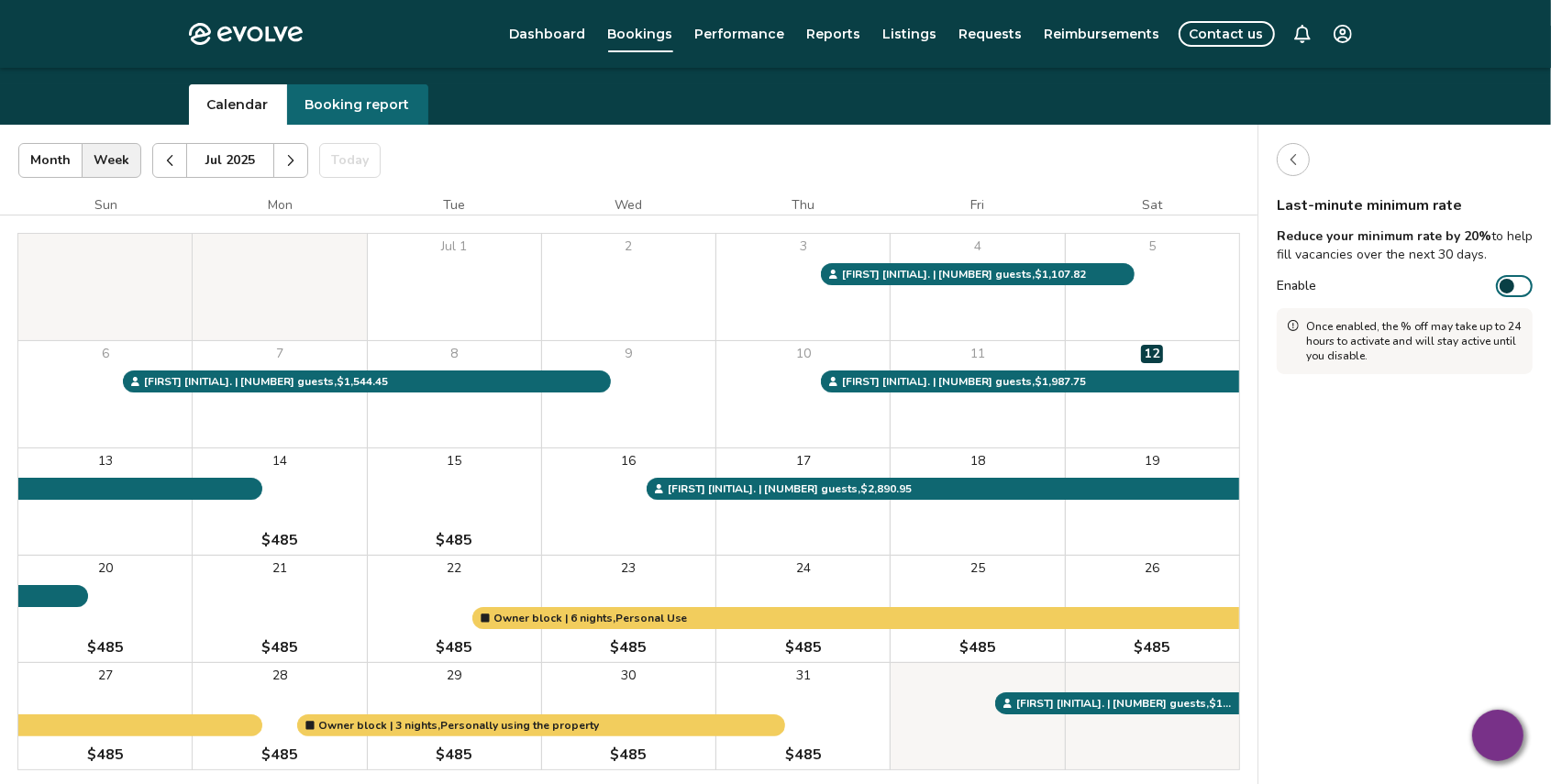 scroll, scrollTop: 33, scrollLeft: 0, axis: vertical 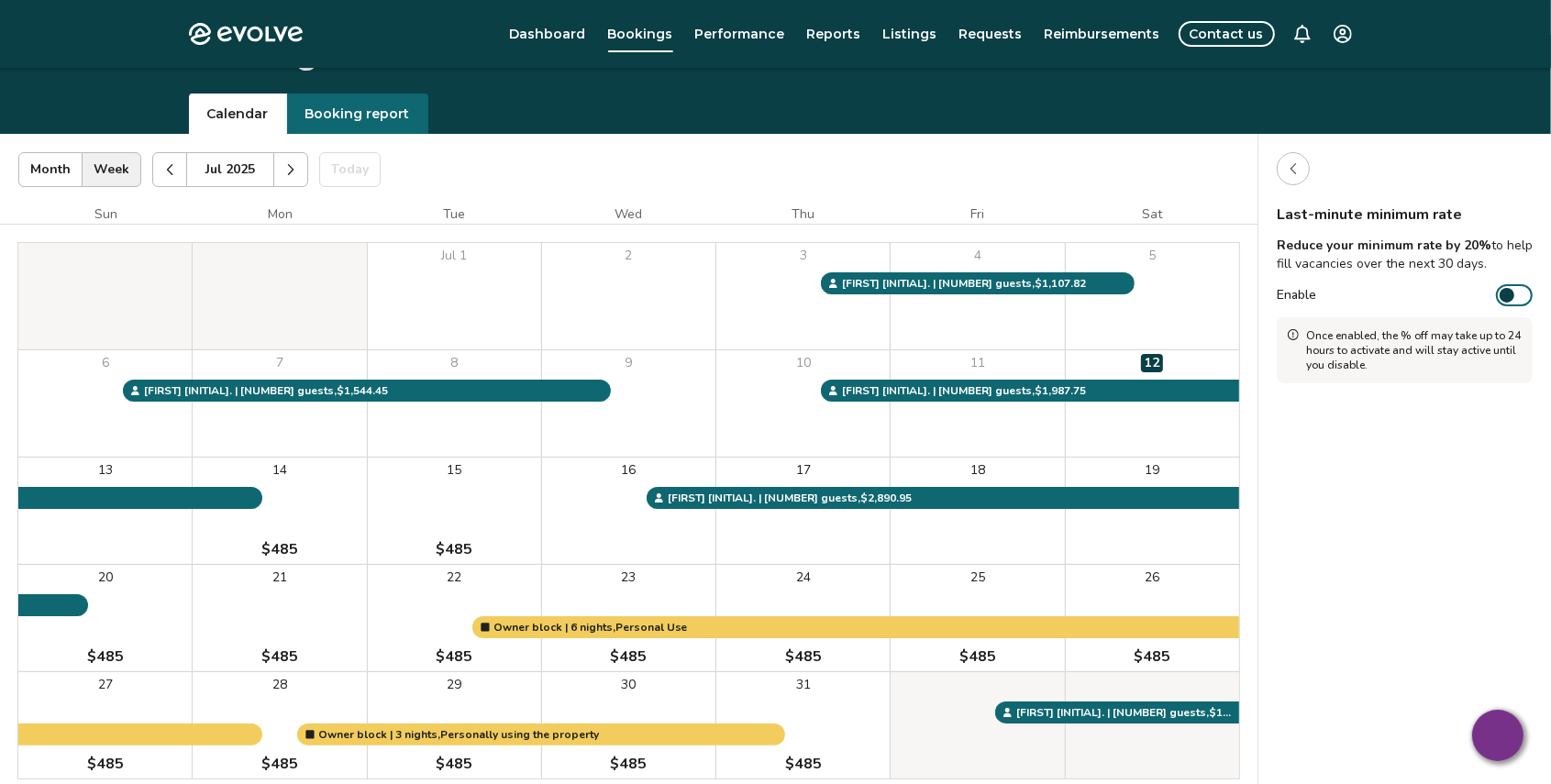click at bounding box center (1293, 169) 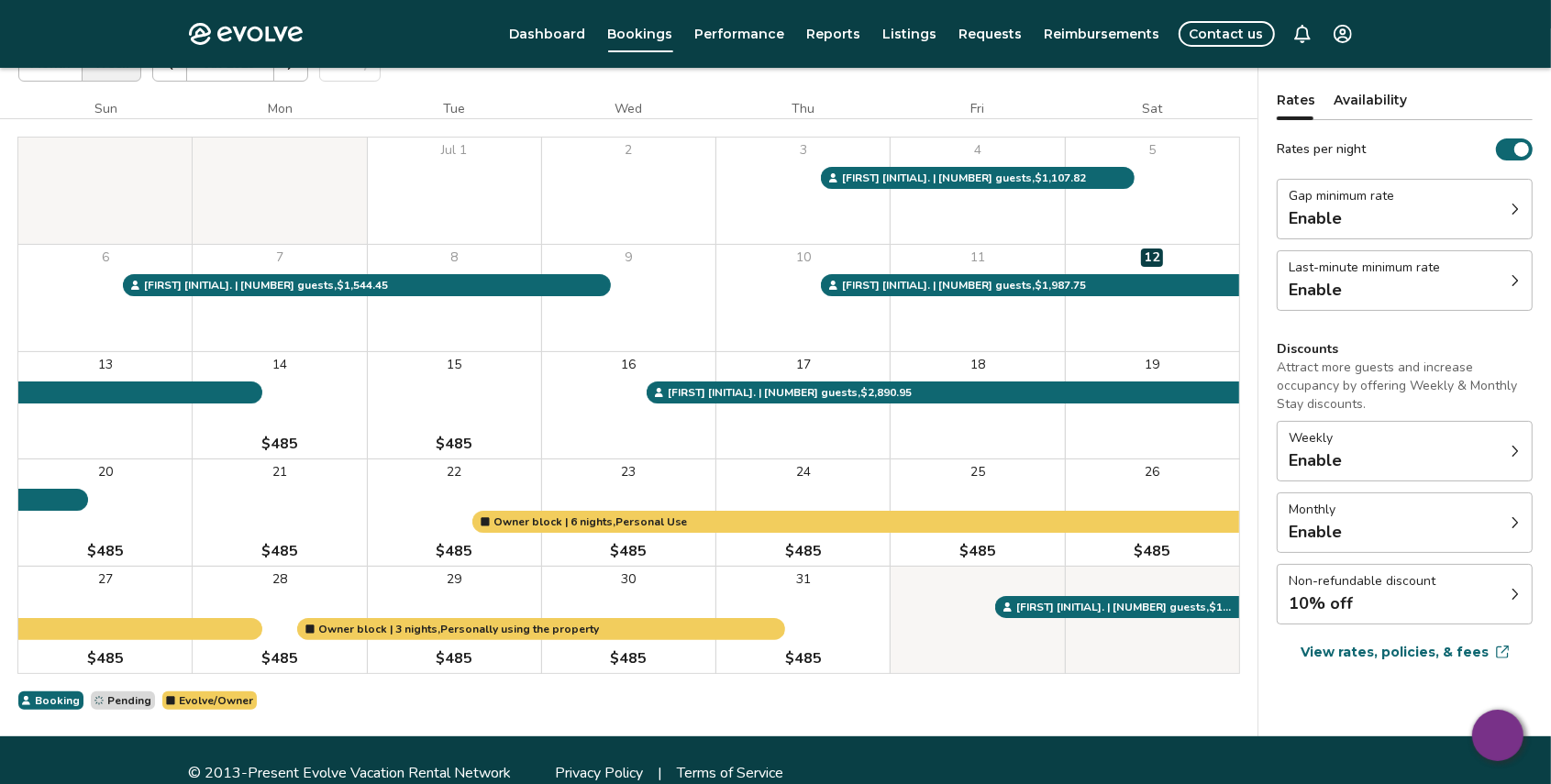scroll, scrollTop: 163, scrollLeft: 0, axis: vertical 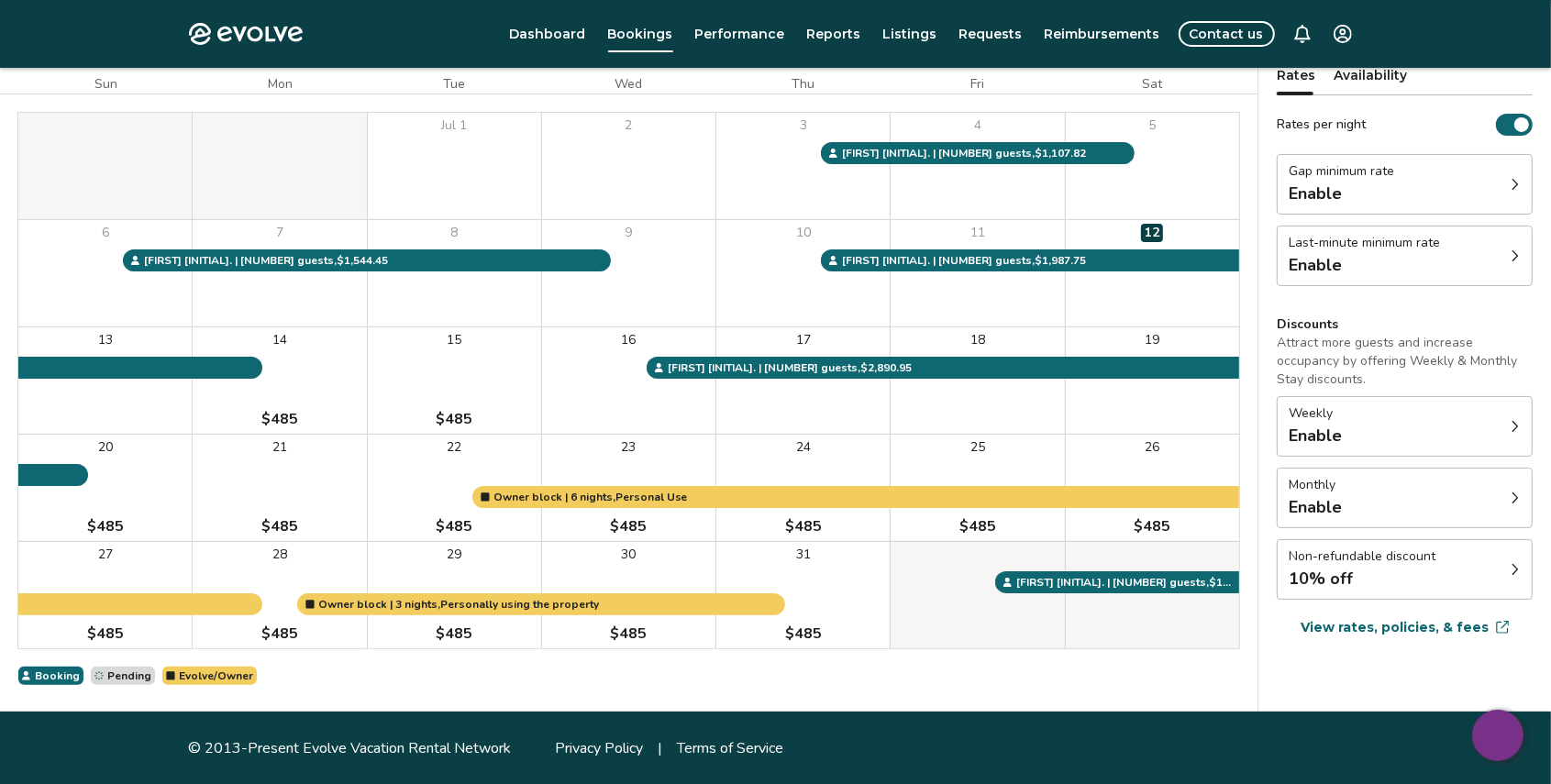 click on "10% off" at bounding box center [1362, 579] 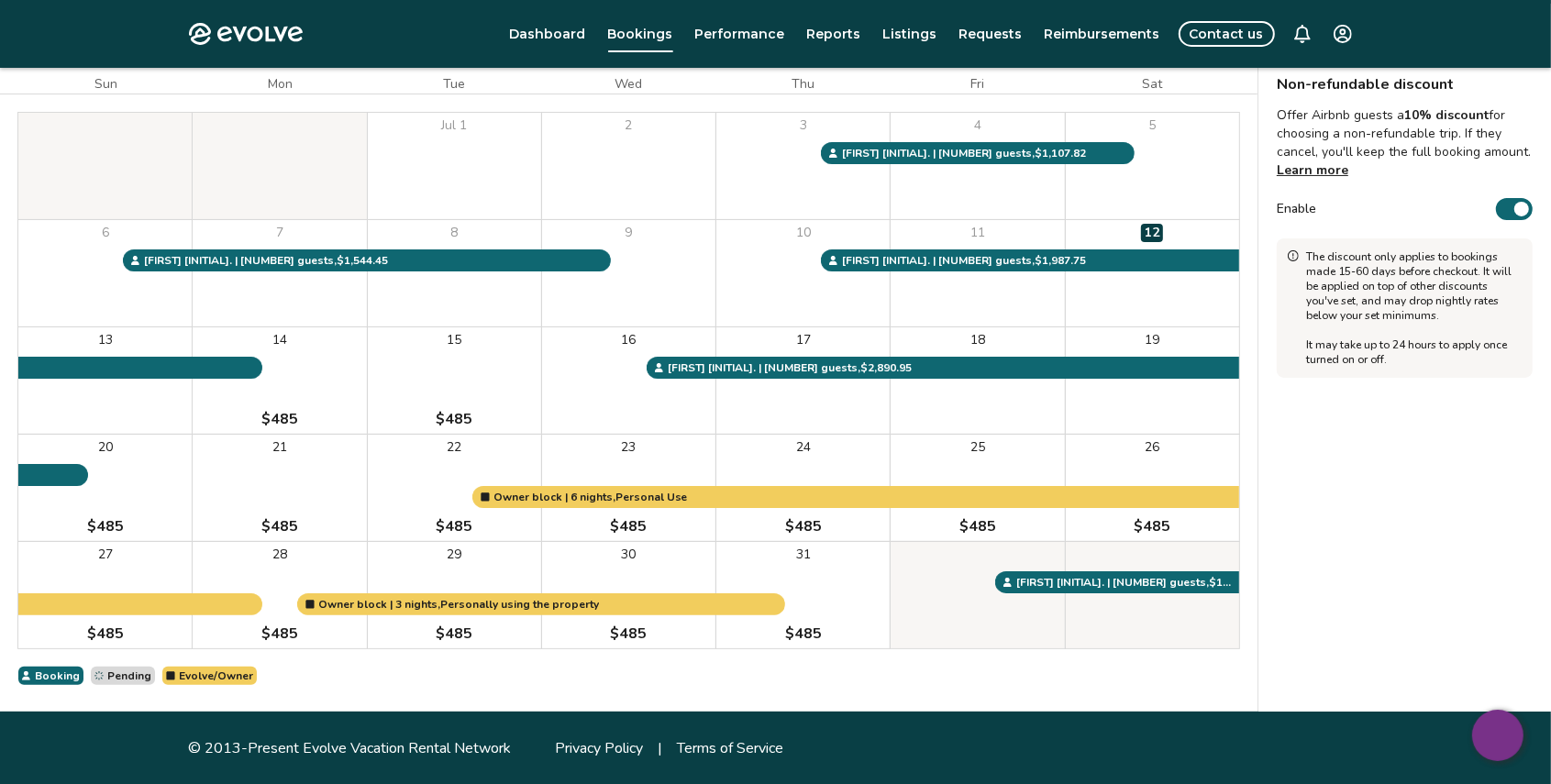 click on "Evolve Dashboard Bookings Performance Reports Listings Requests Reimbursements Contact us" at bounding box center (776, 34) 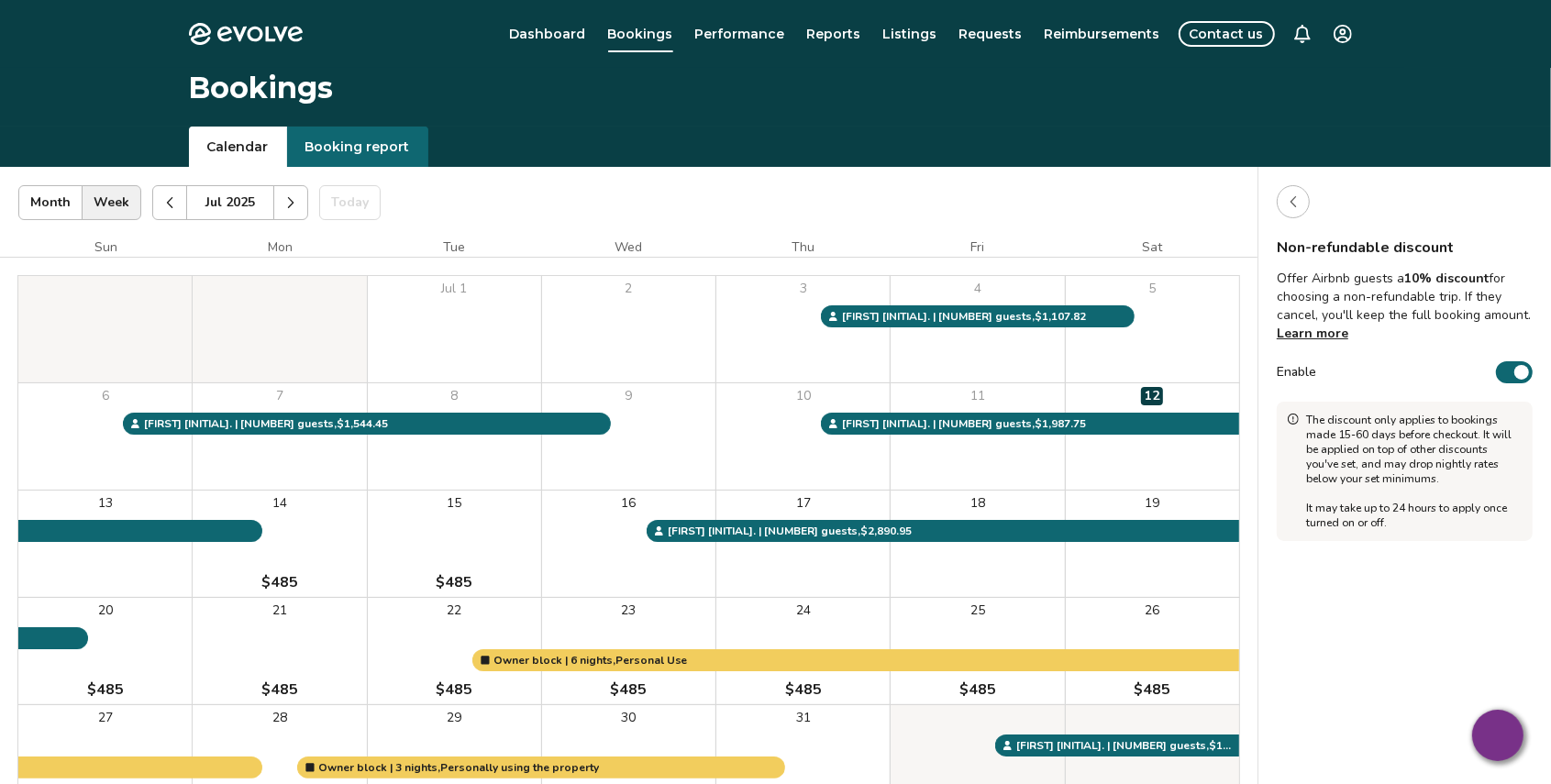 click 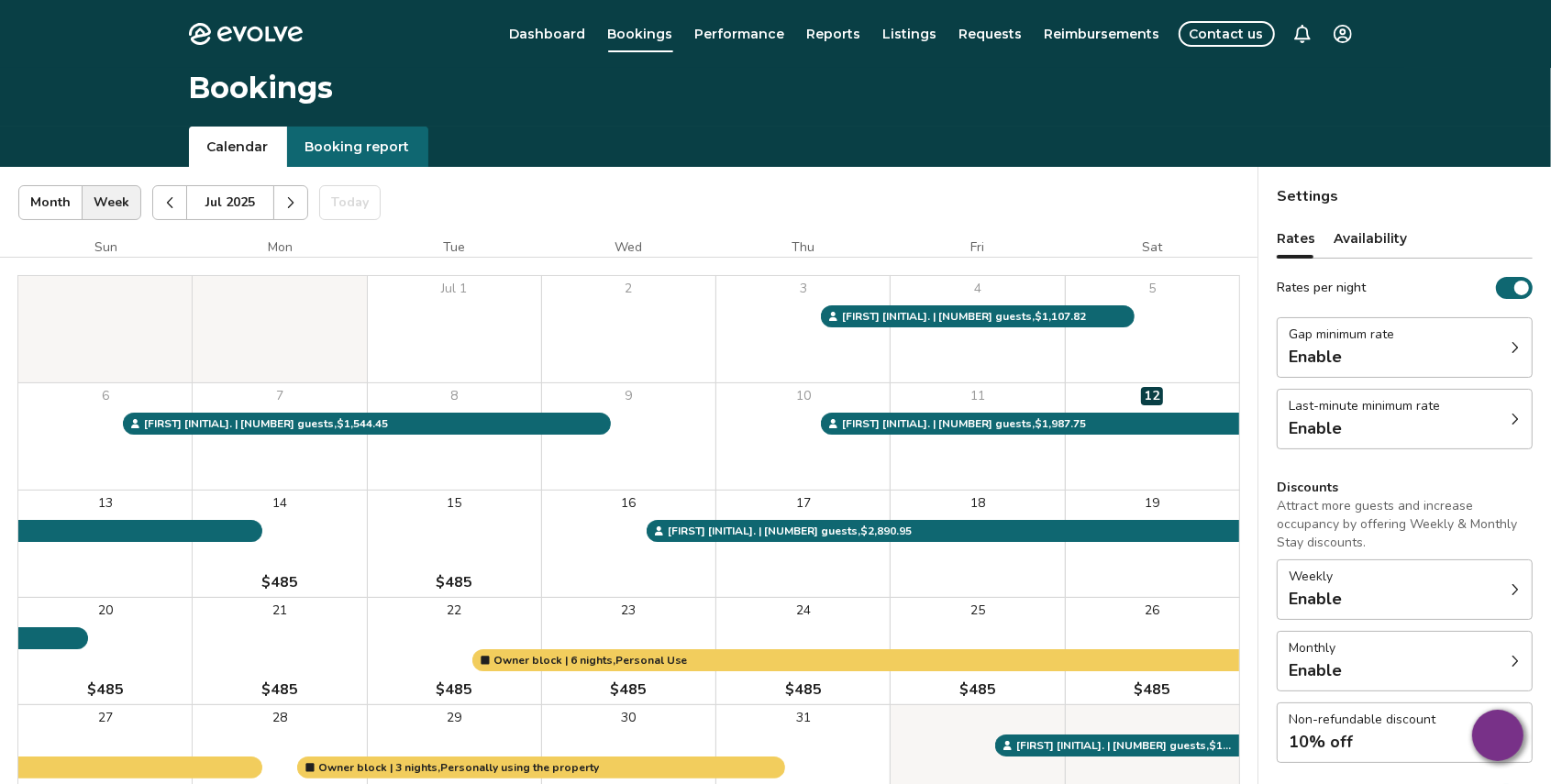 click at bounding box center (170, 203) 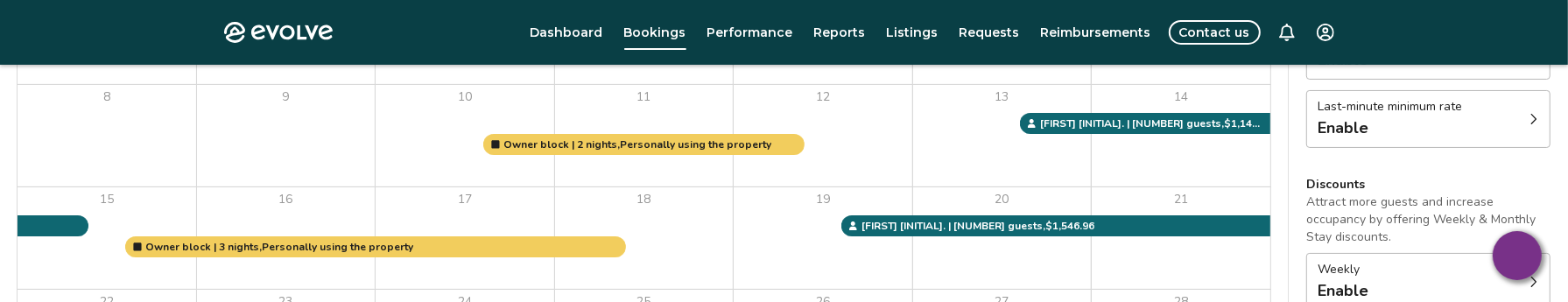 scroll, scrollTop: 282, scrollLeft: 0, axis: vertical 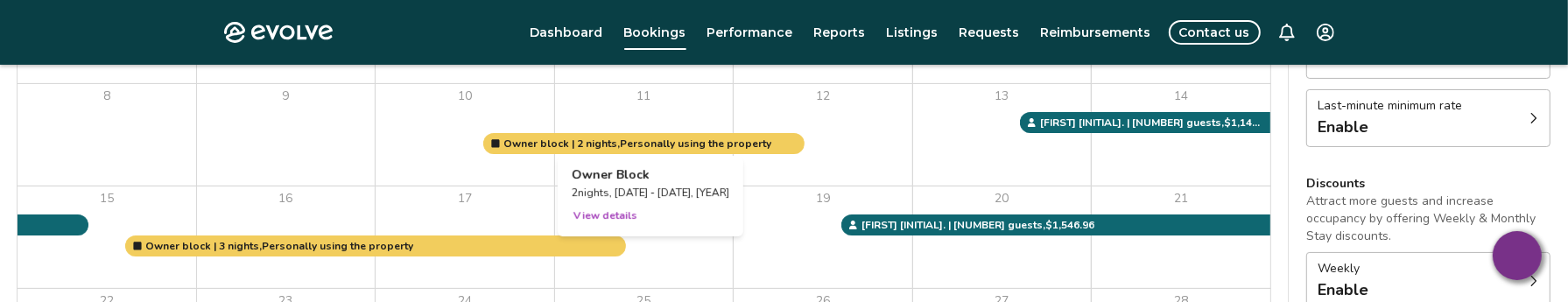 click at bounding box center (644, 135) 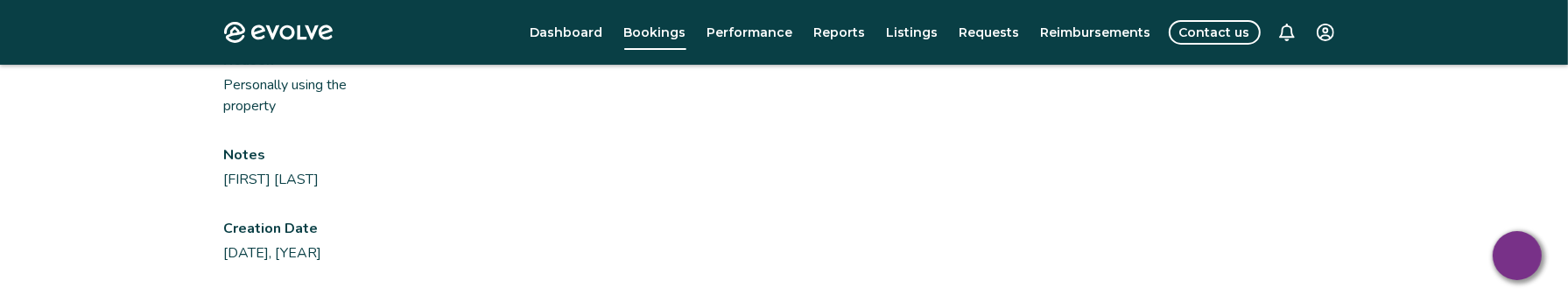 scroll, scrollTop: 0, scrollLeft: 0, axis: both 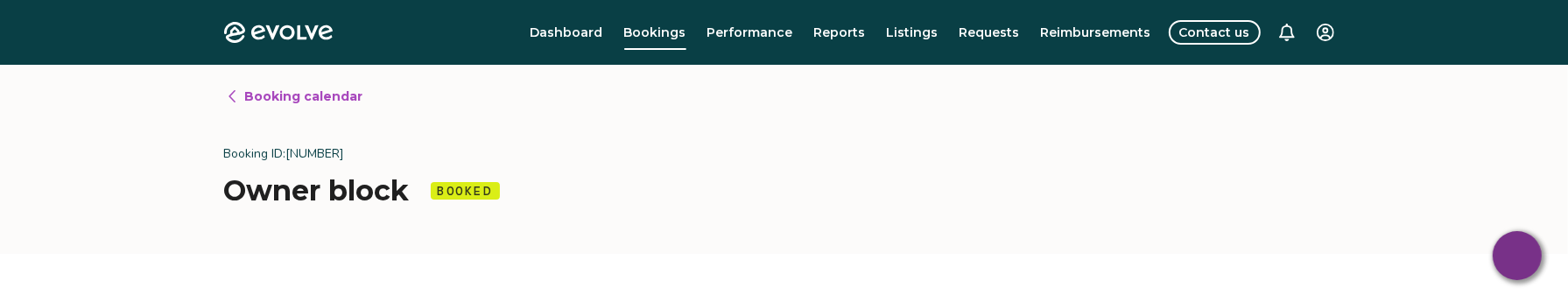 click on "Booking calendar" at bounding box center (294, 96) 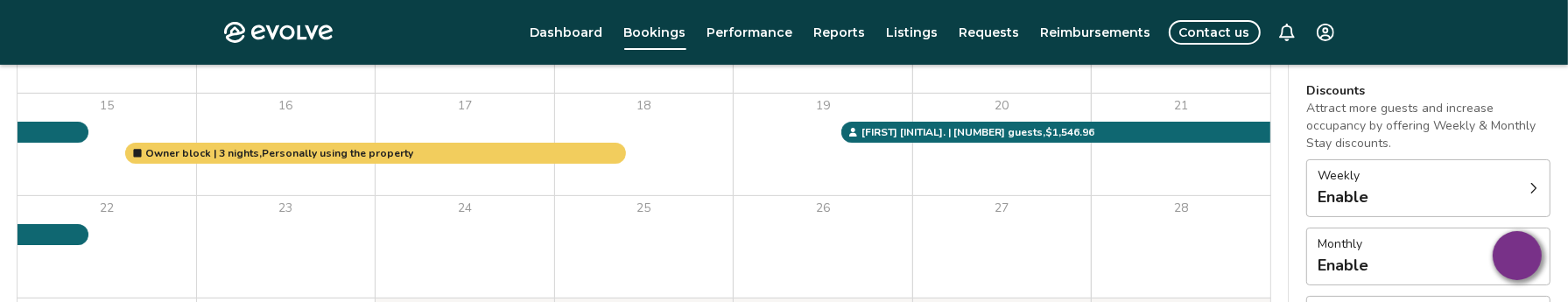 scroll, scrollTop: 379, scrollLeft: 0, axis: vertical 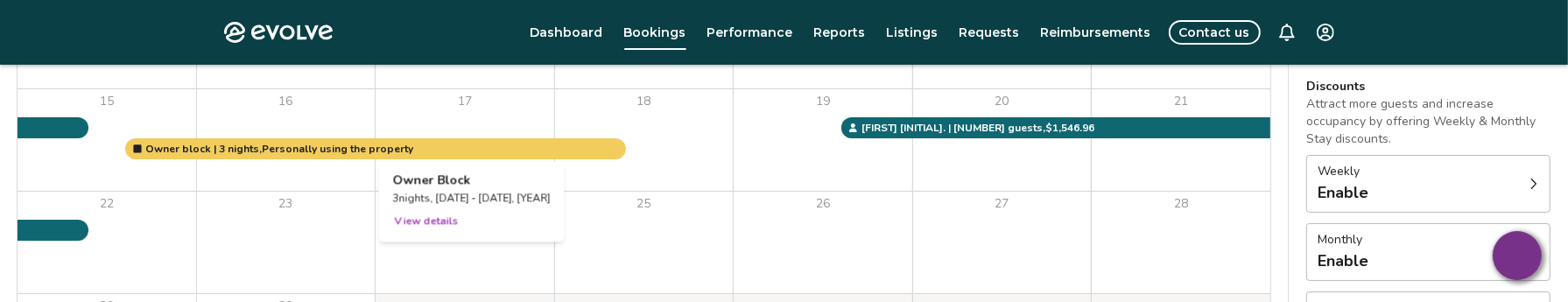 click at bounding box center (465, 140) 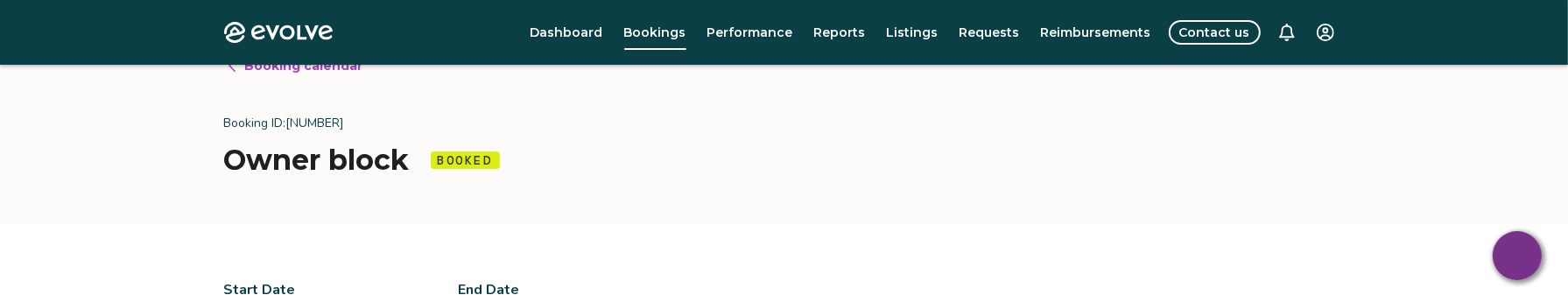 scroll, scrollTop: 0, scrollLeft: 0, axis: both 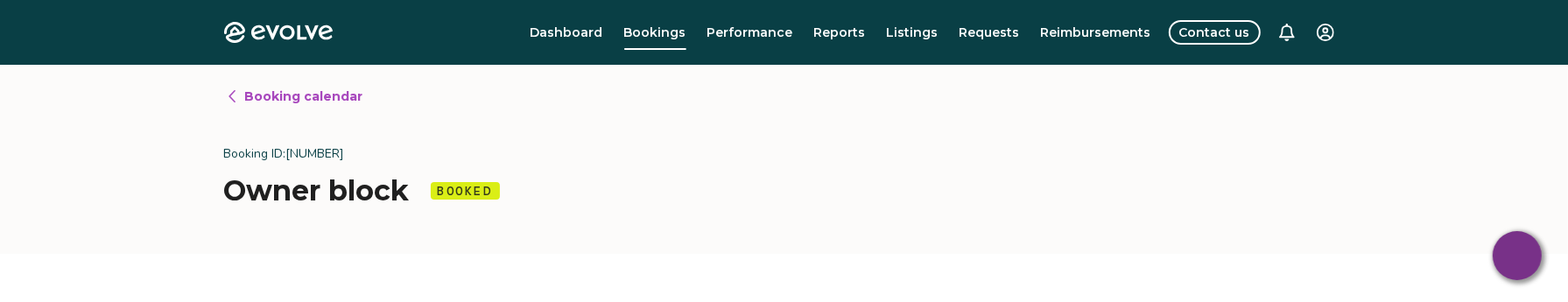 click on "Booking calendar" at bounding box center [304, 96] 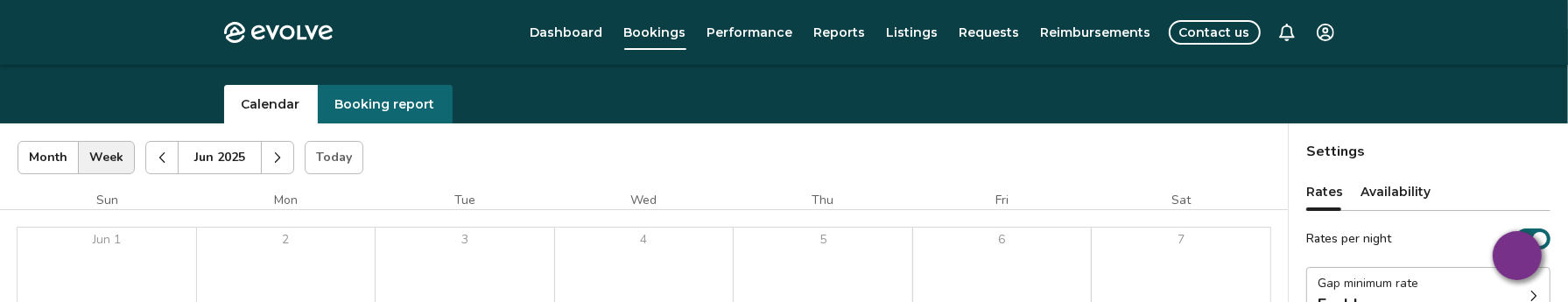 scroll, scrollTop: 0, scrollLeft: 0, axis: both 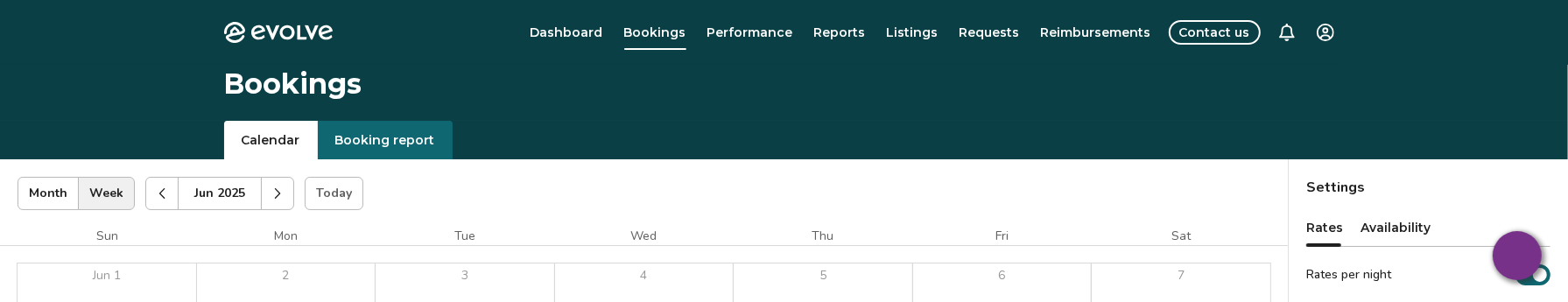 click 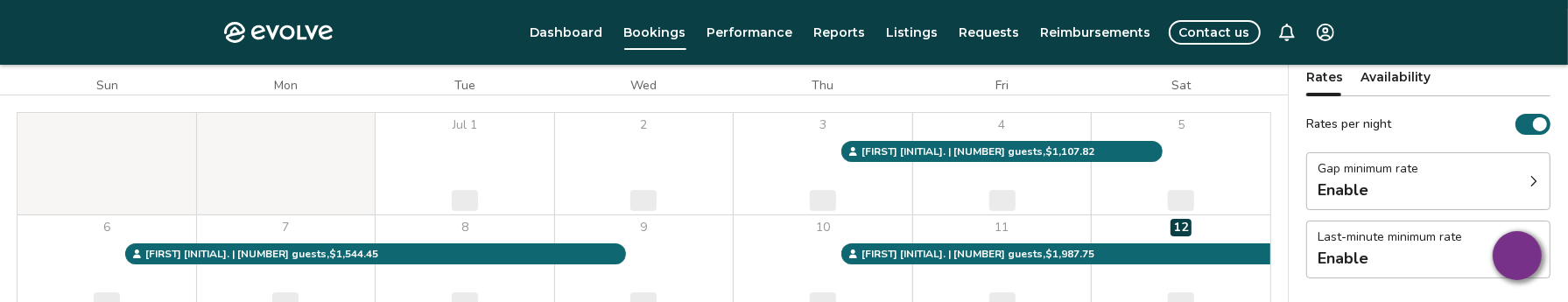 scroll, scrollTop: 147, scrollLeft: 0, axis: vertical 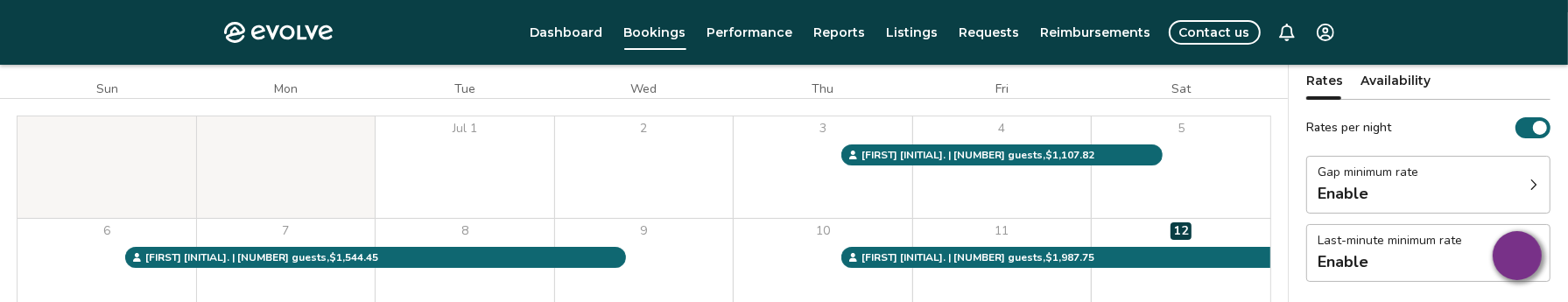 type 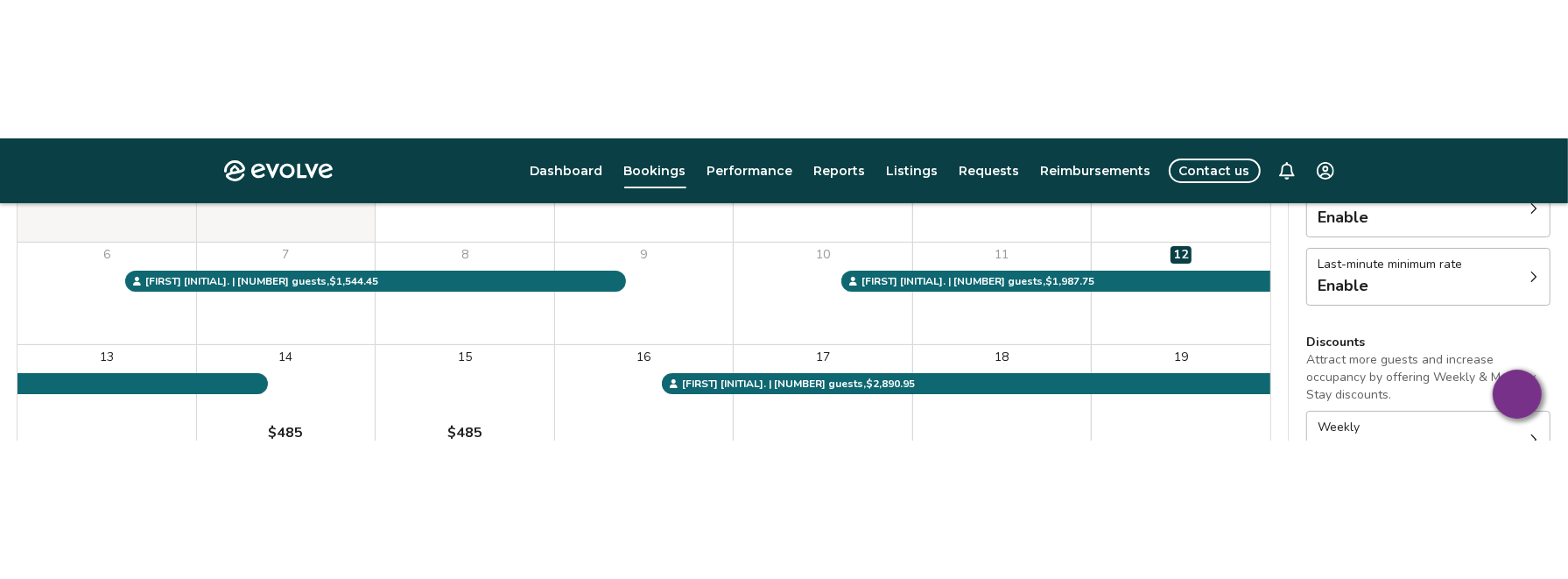 scroll, scrollTop: 270, scrollLeft: 0, axis: vertical 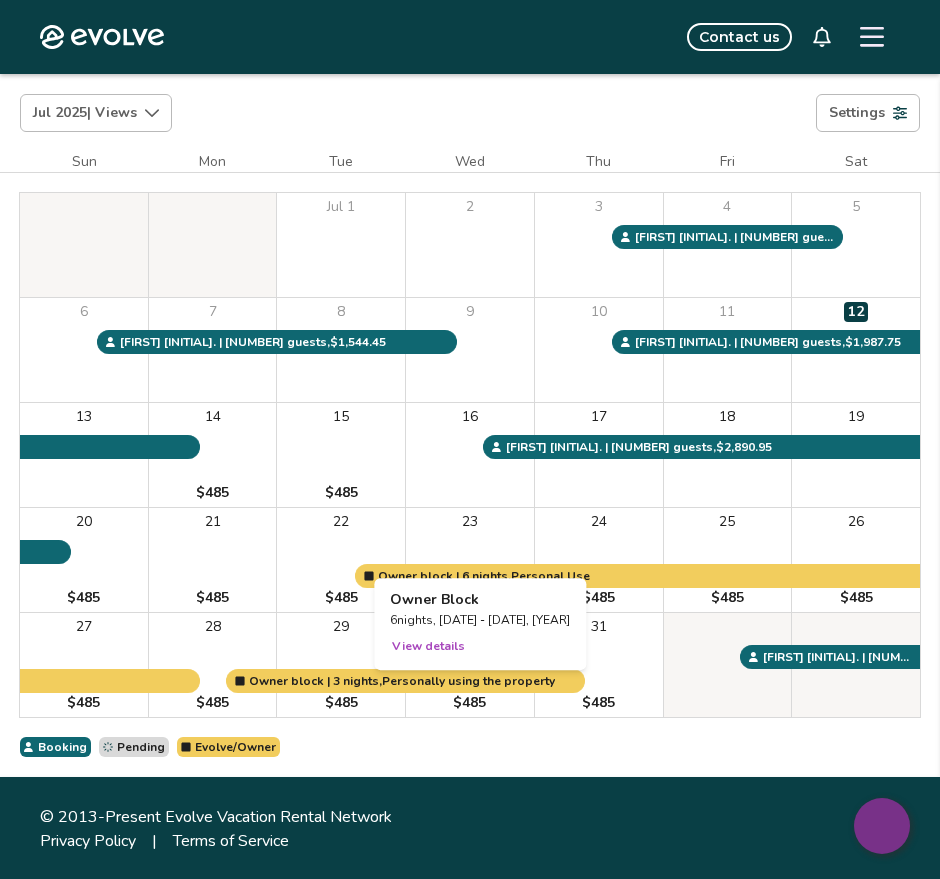 click at bounding box center (470, 560) 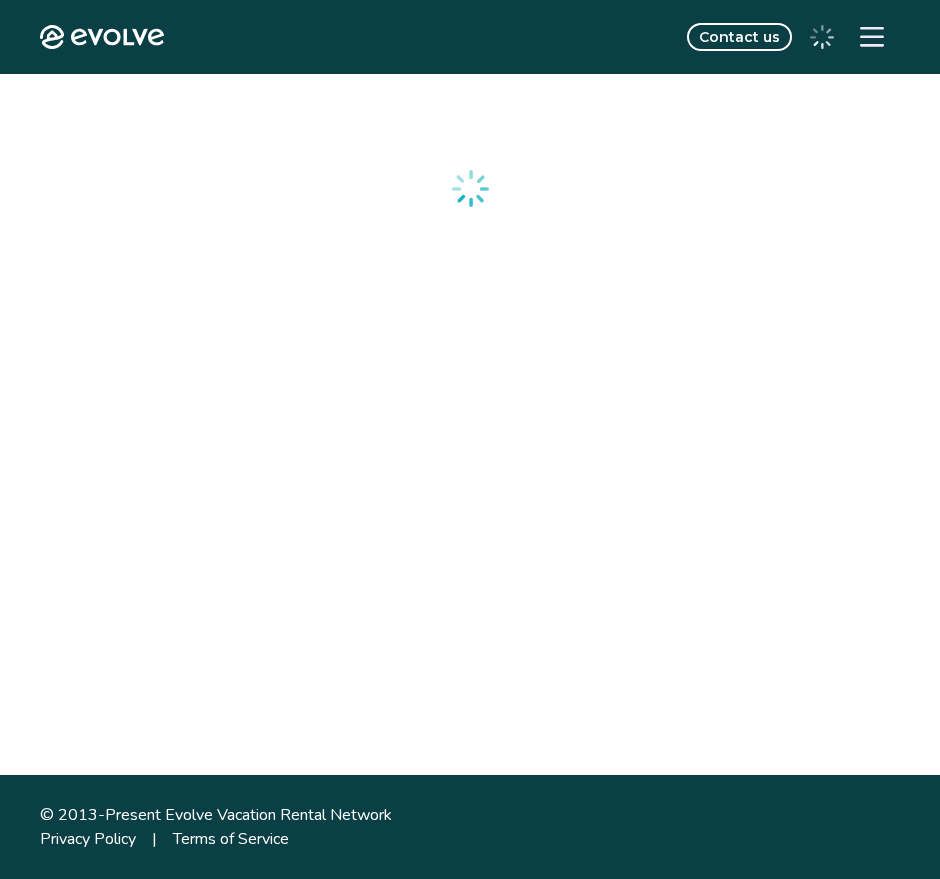 scroll, scrollTop: 0, scrollLeft: 0, axis: both 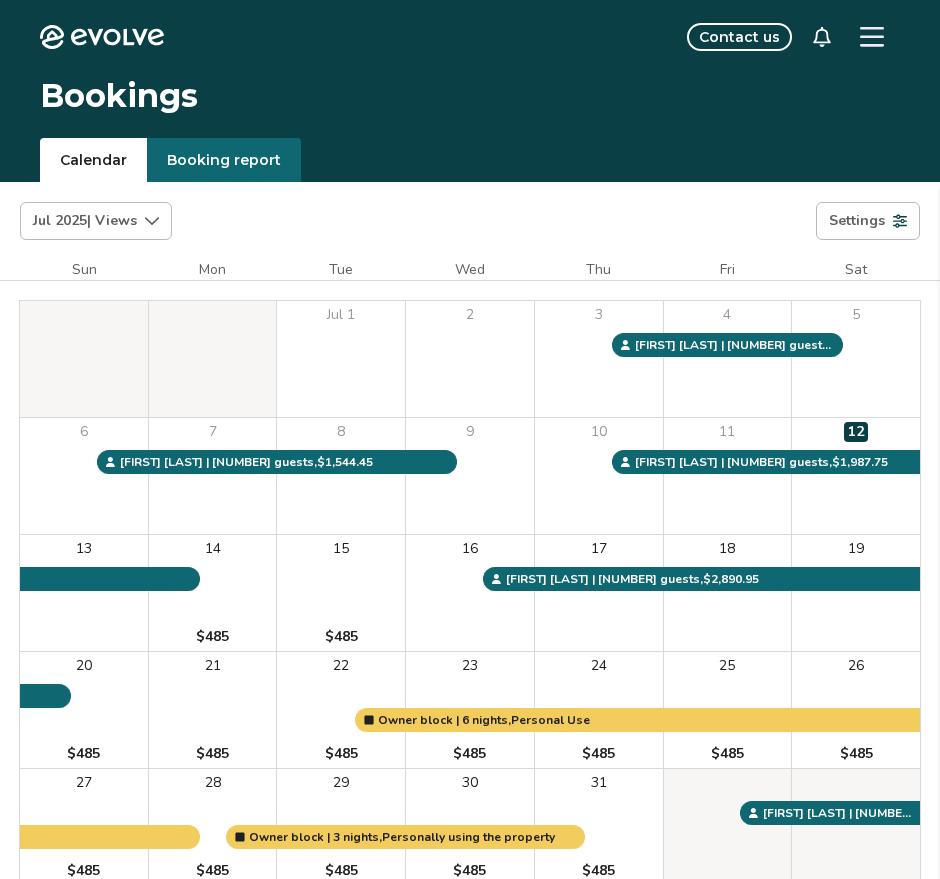 click 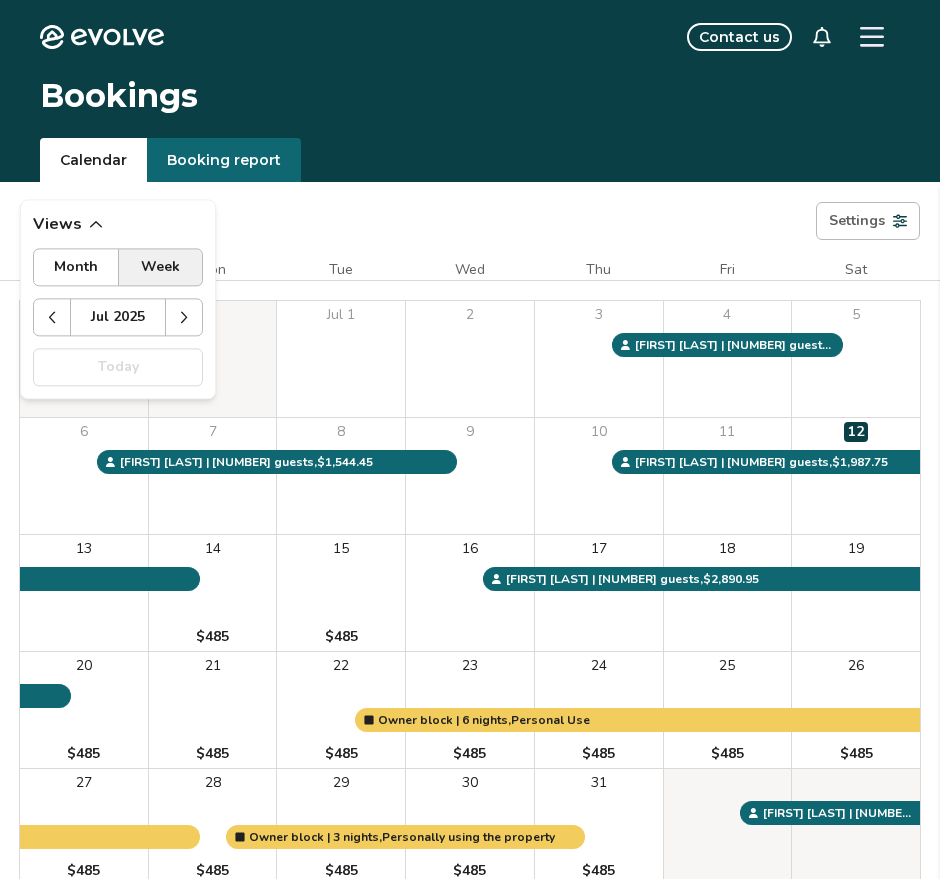 click 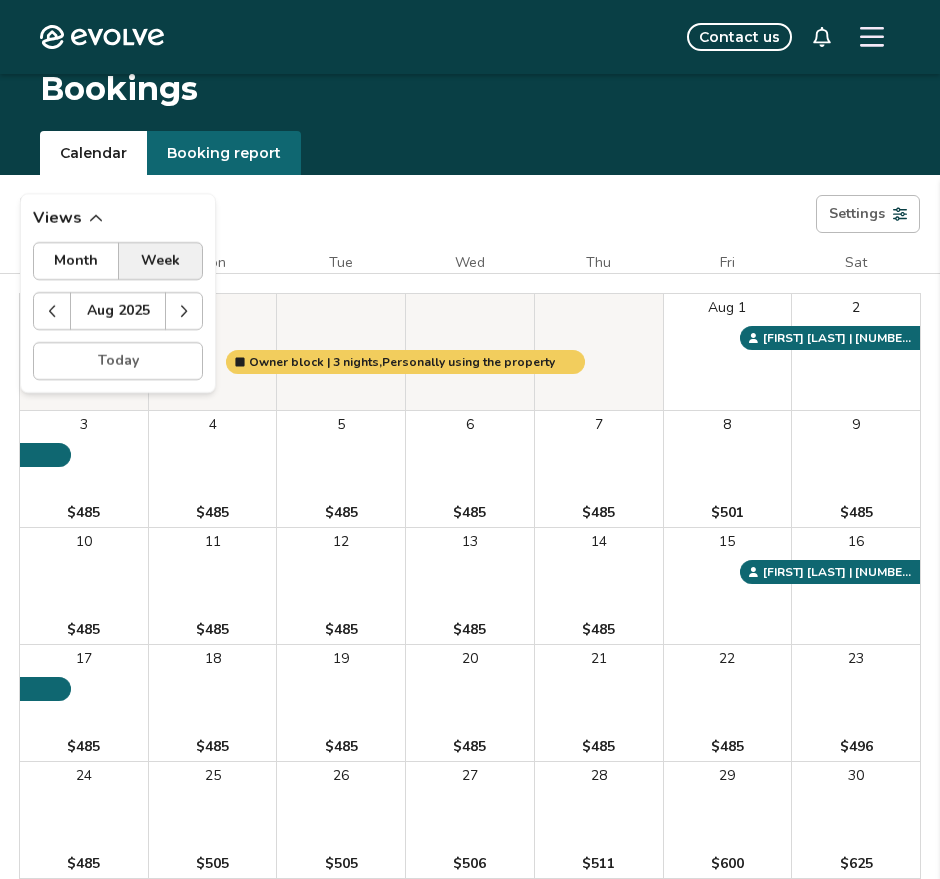 scroll, scrollTop: 3, scrollLeft: 0, axis: vertical 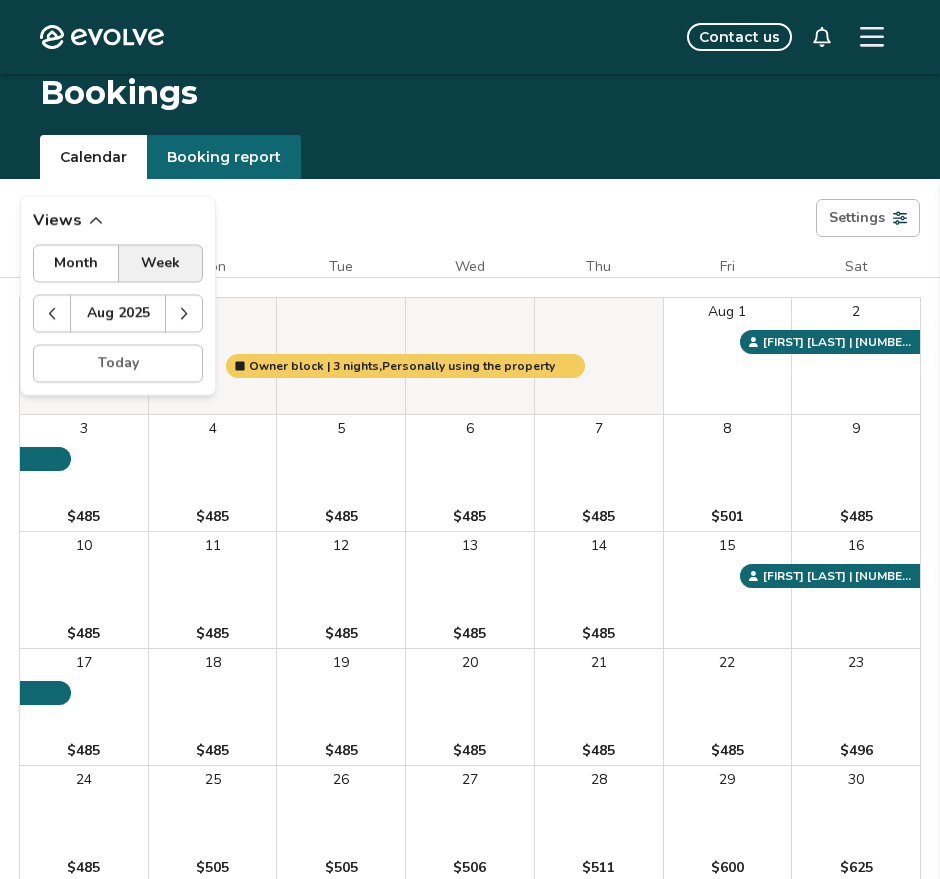 click 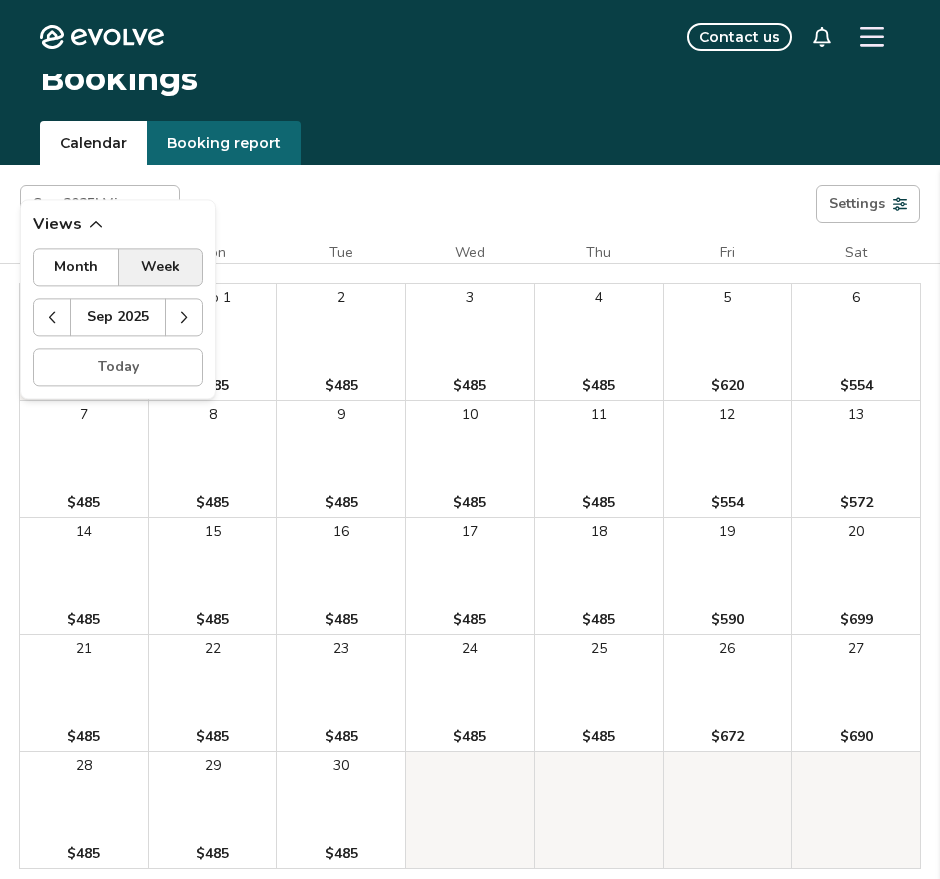 scroll, scrollTop: 0, scrollLeft: 0, axis: both 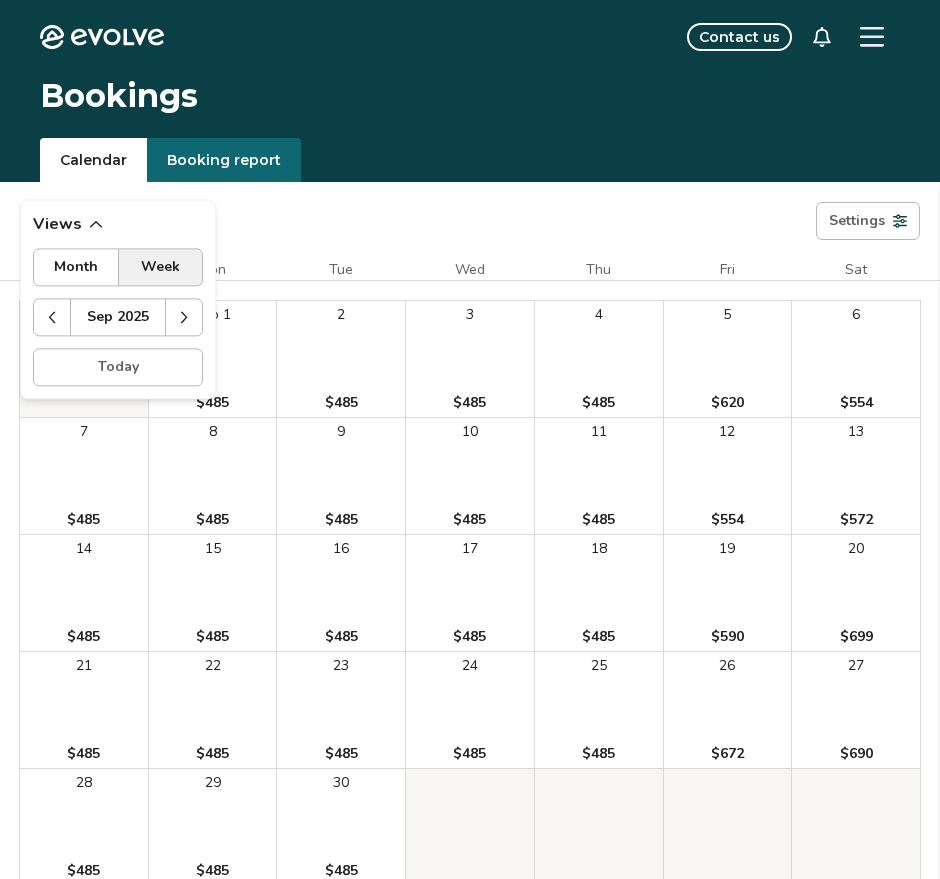 click 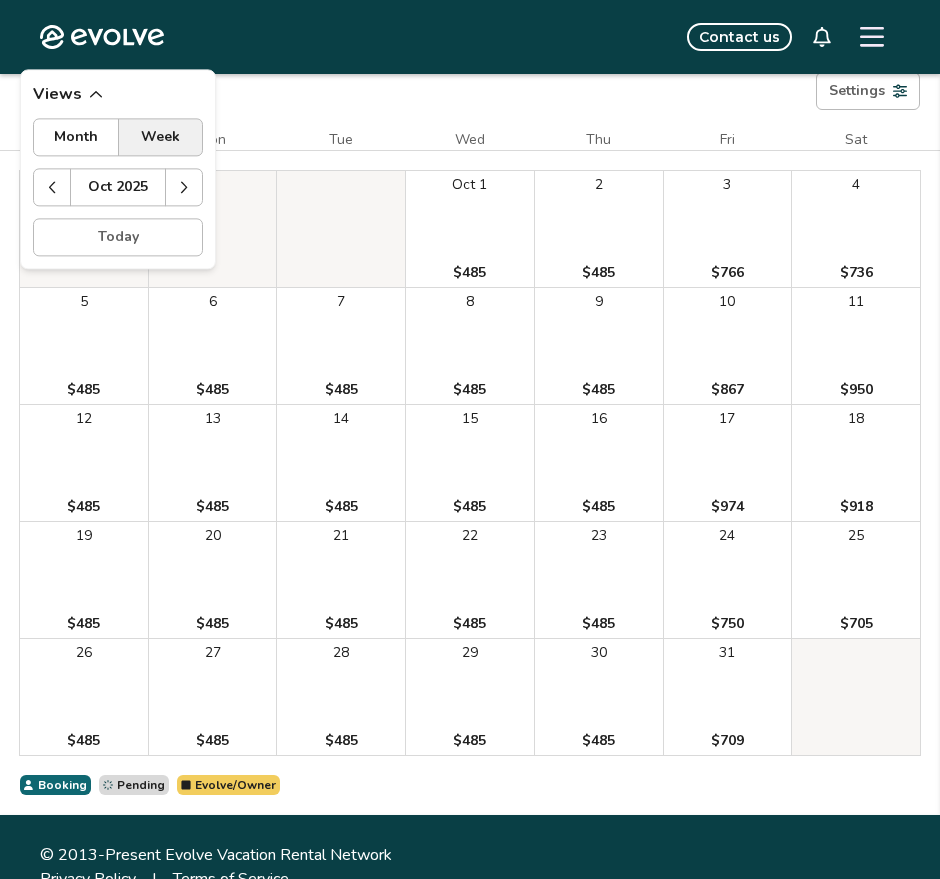 scroll, scrollTop: 135, scrollLeft: 0, axis: vertical 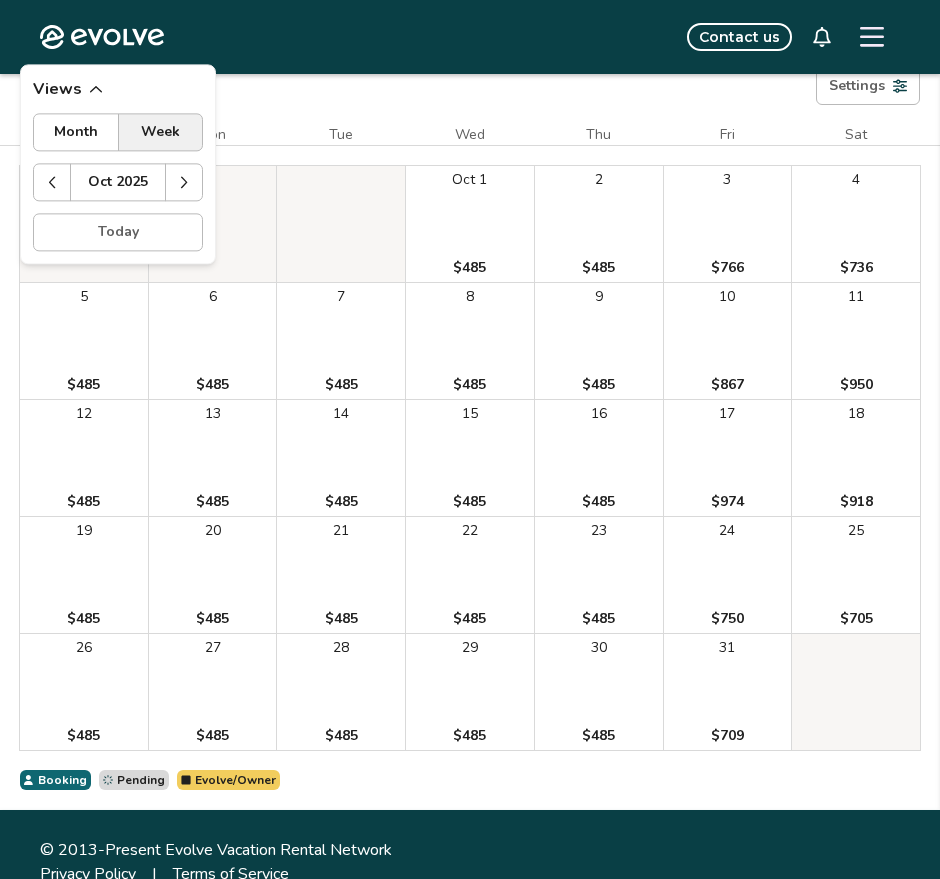click 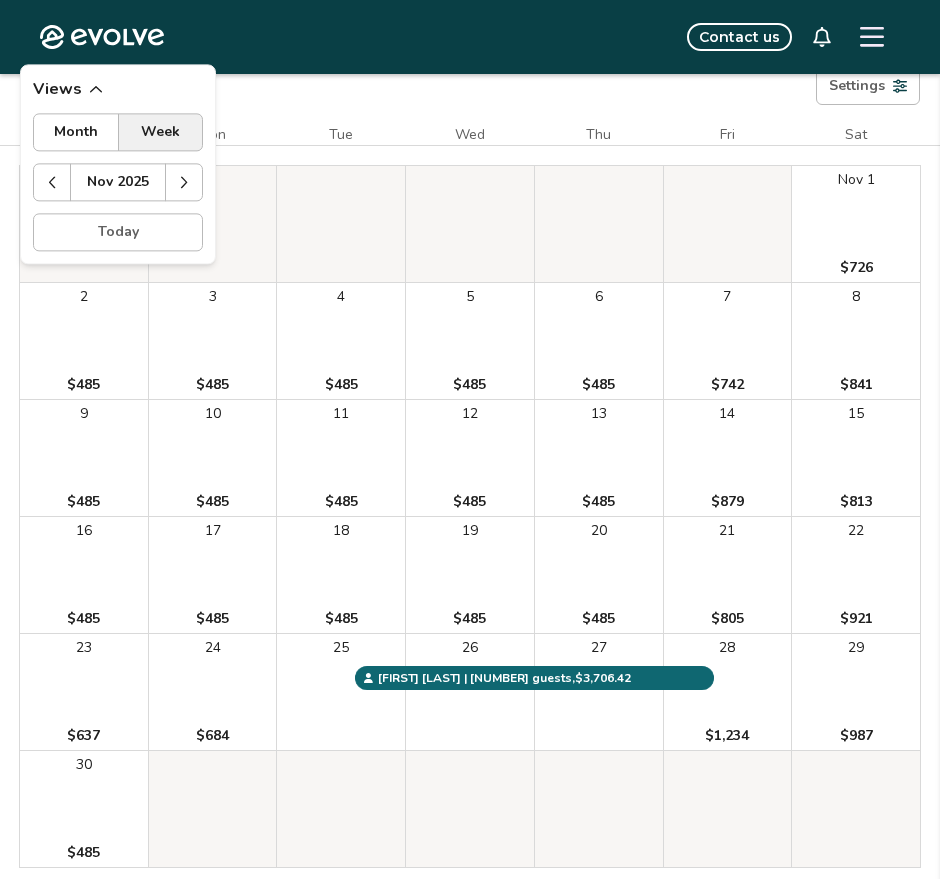 click 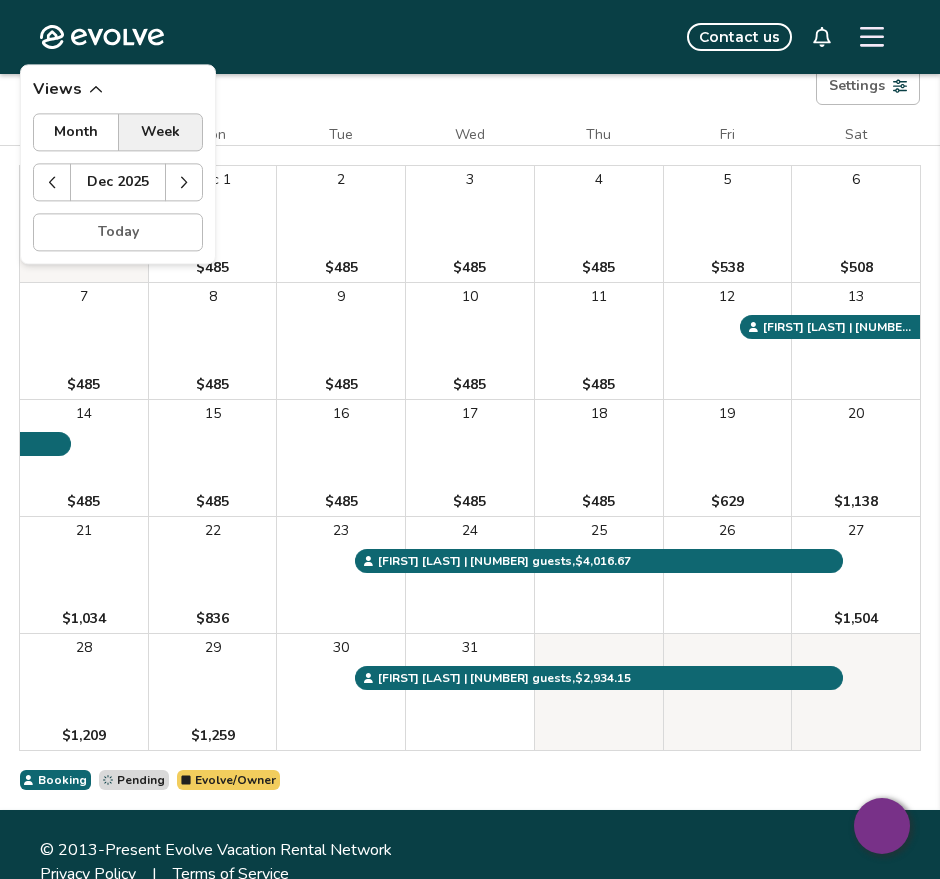 click 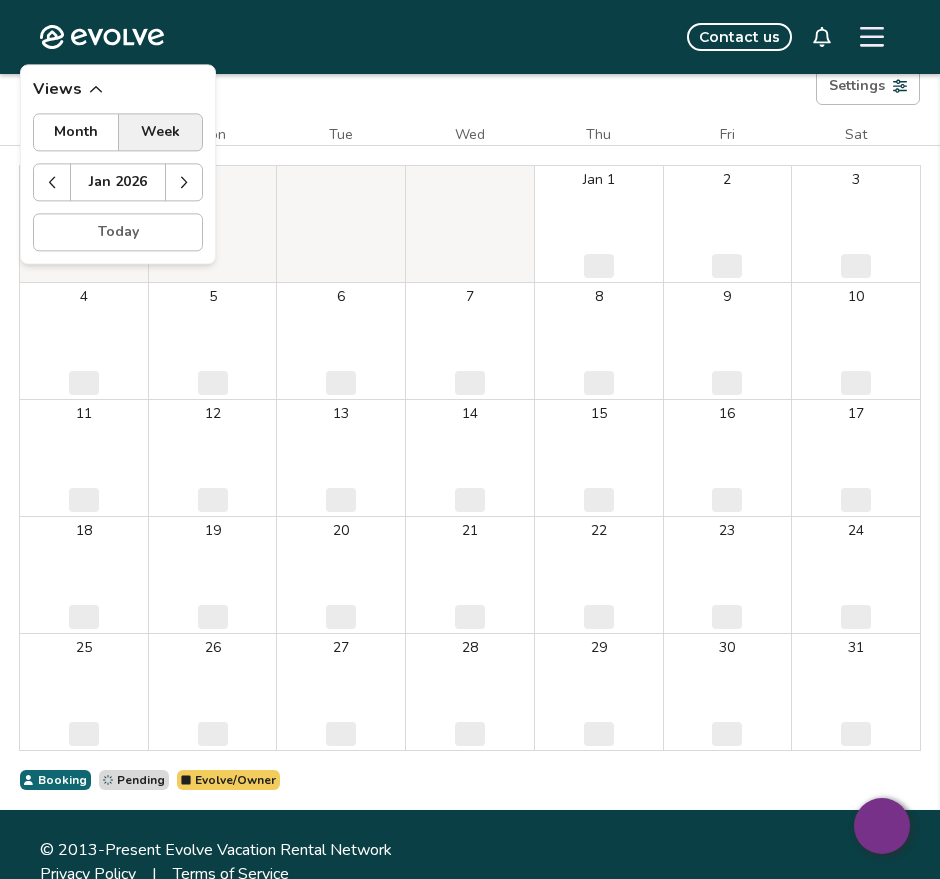 click 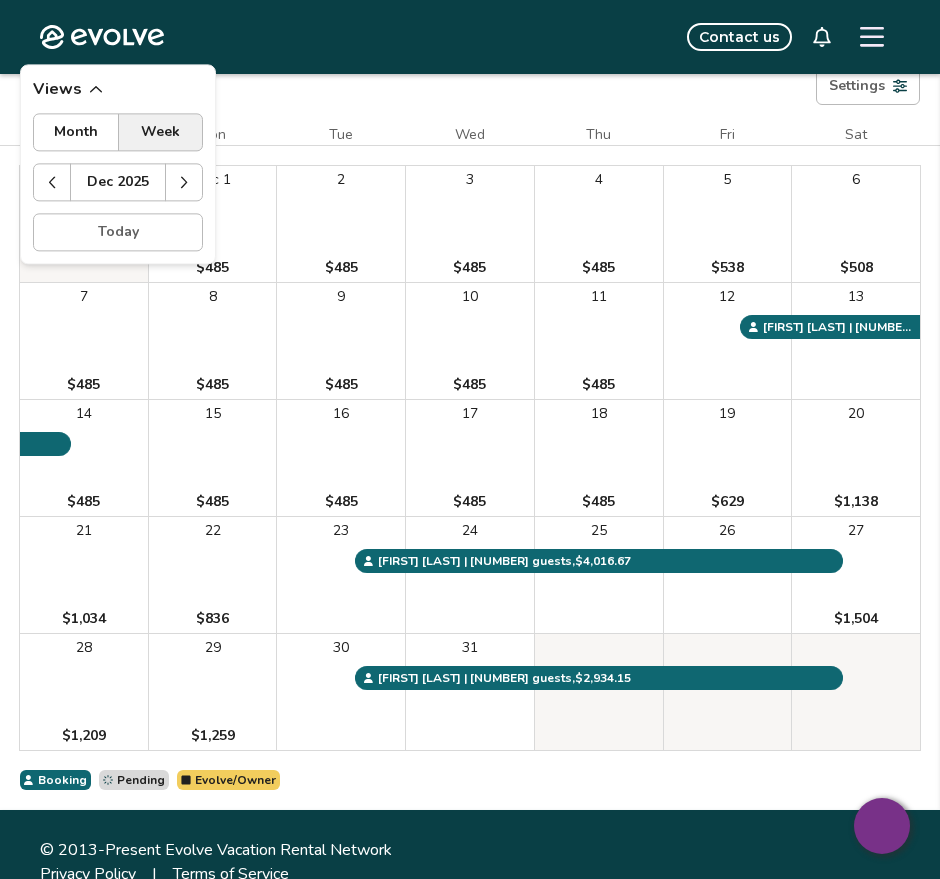 click 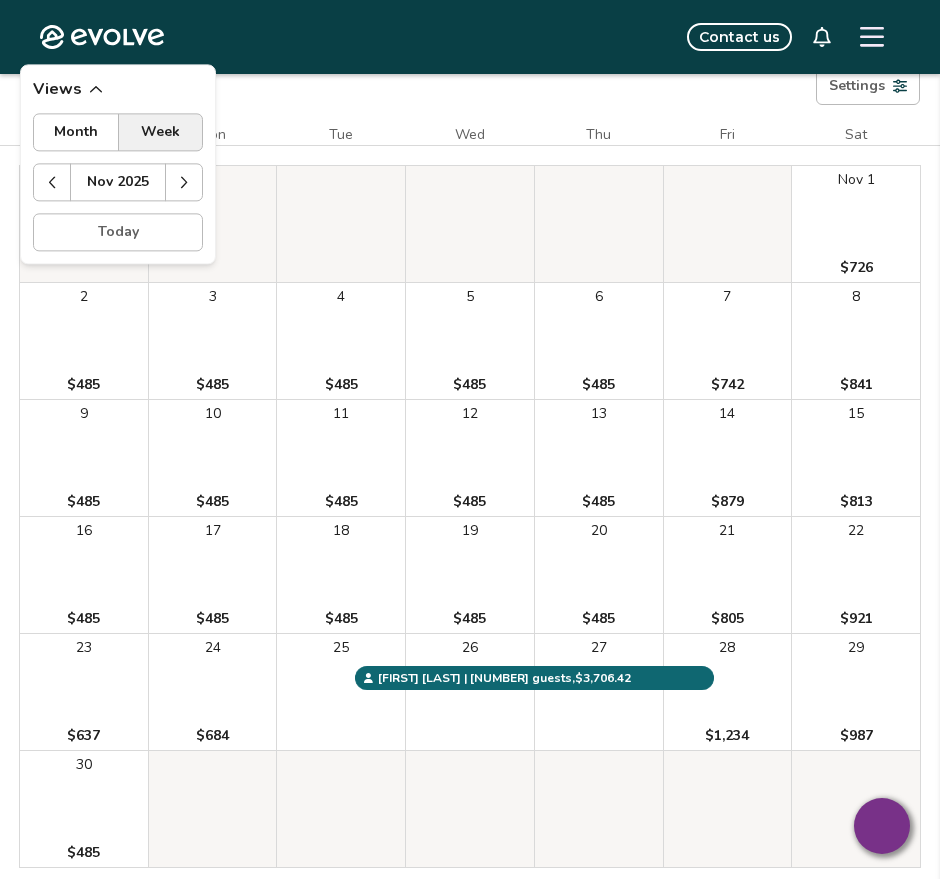 click 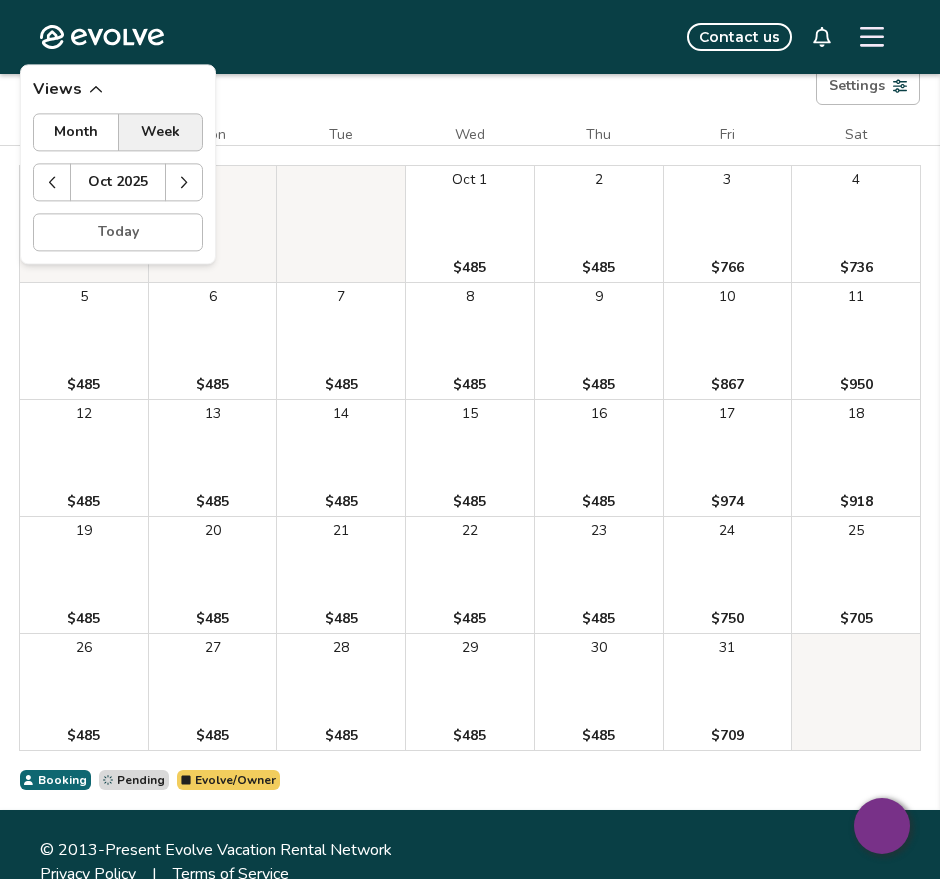 click 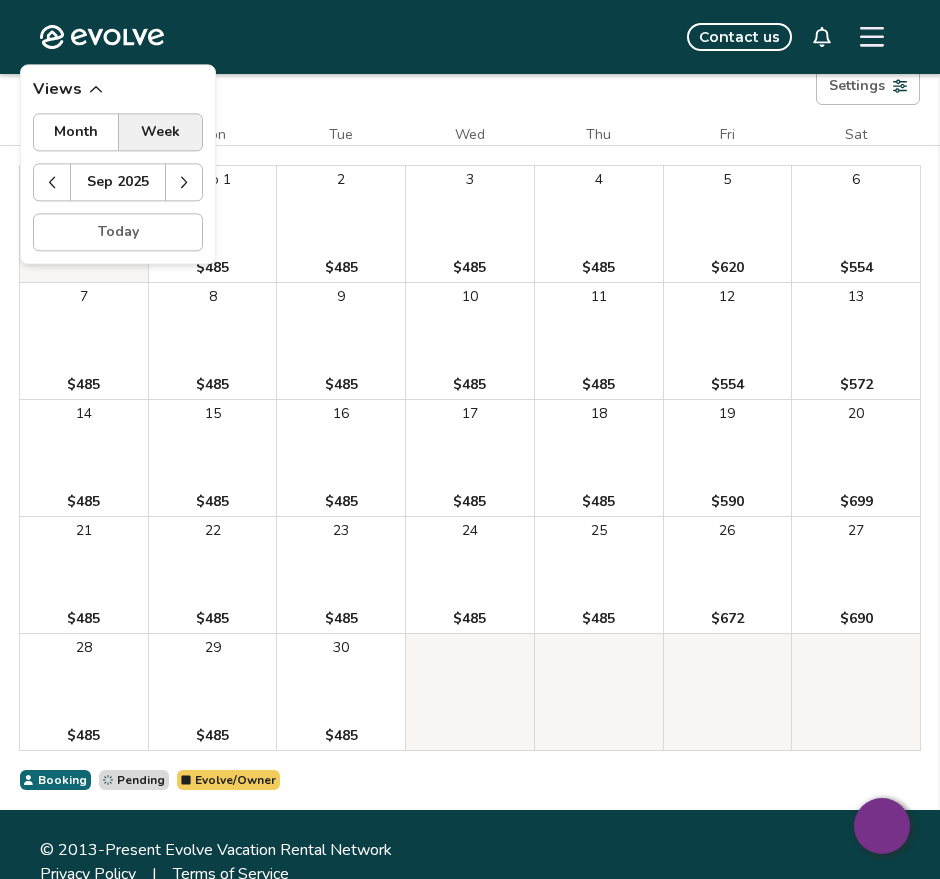 click 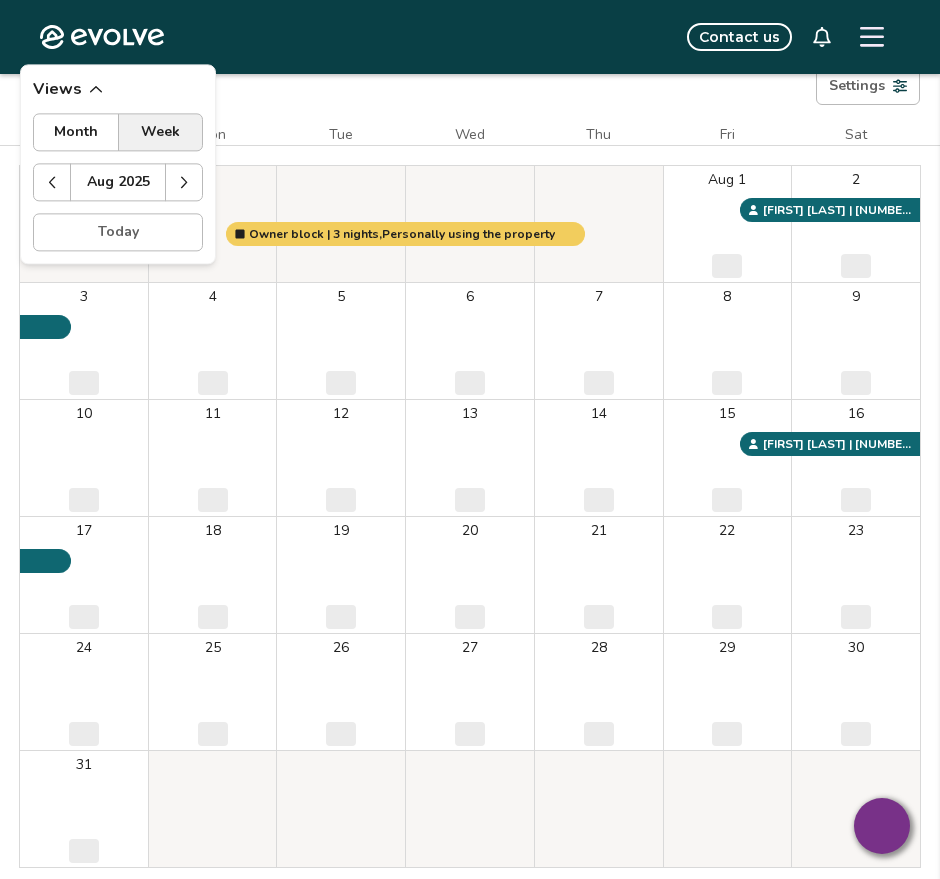 click 